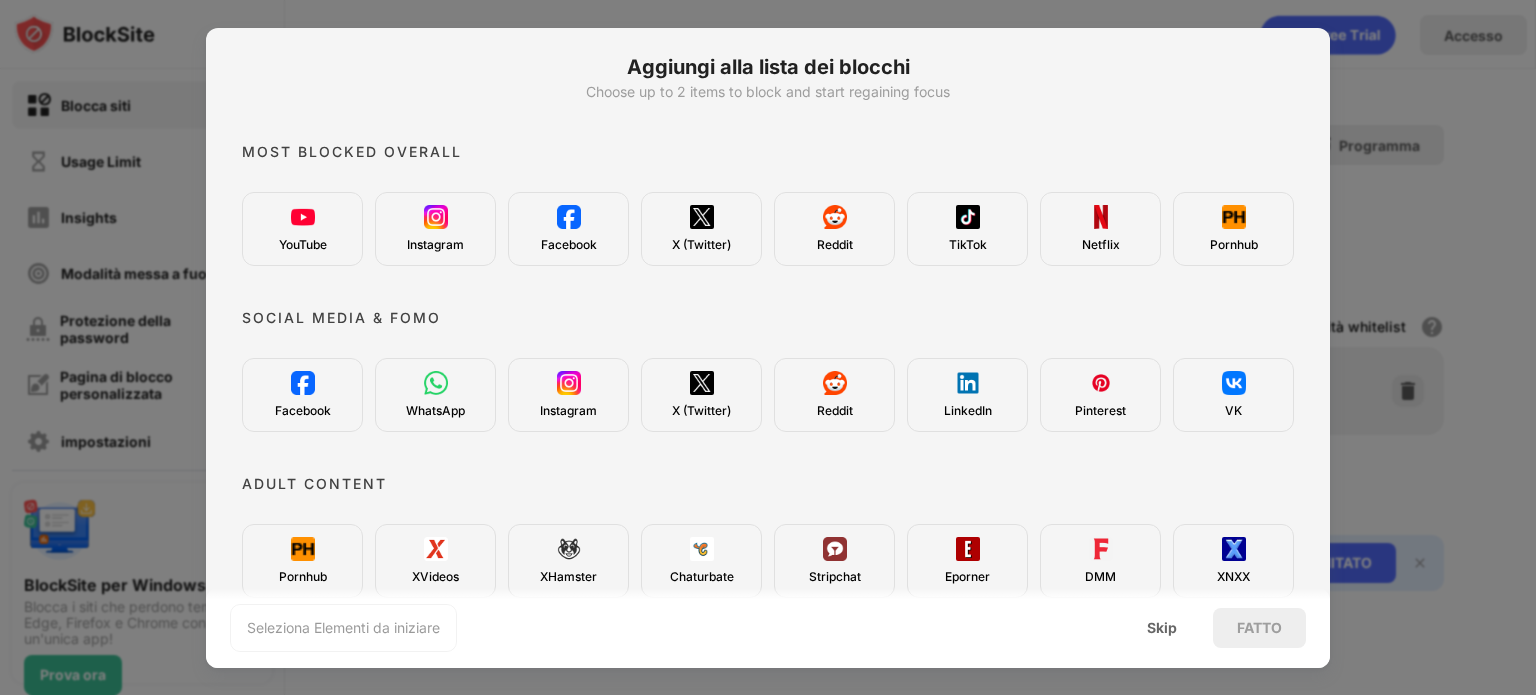 scroll, scrollTop: 0, scrollLeft: 0, axis: both 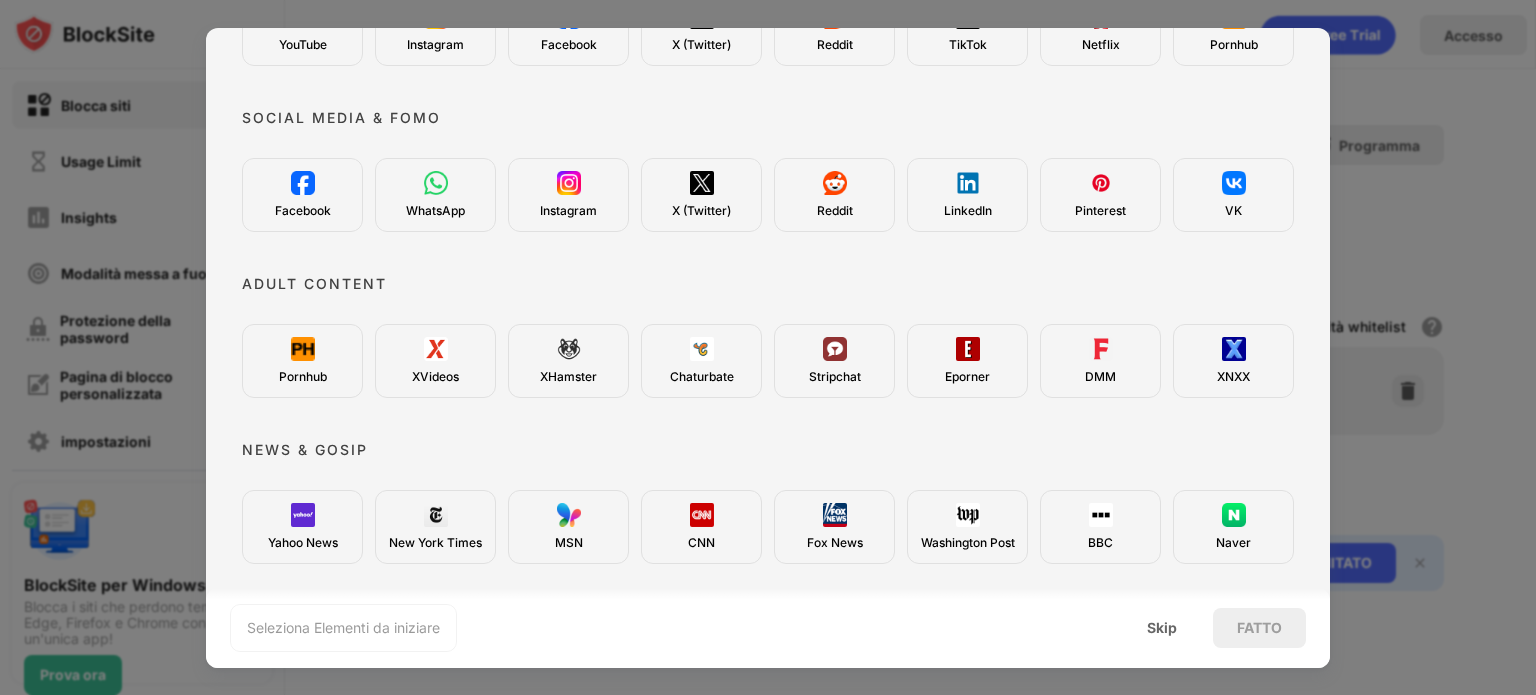 click on "Pornhub" at bounding box center (302, 361) 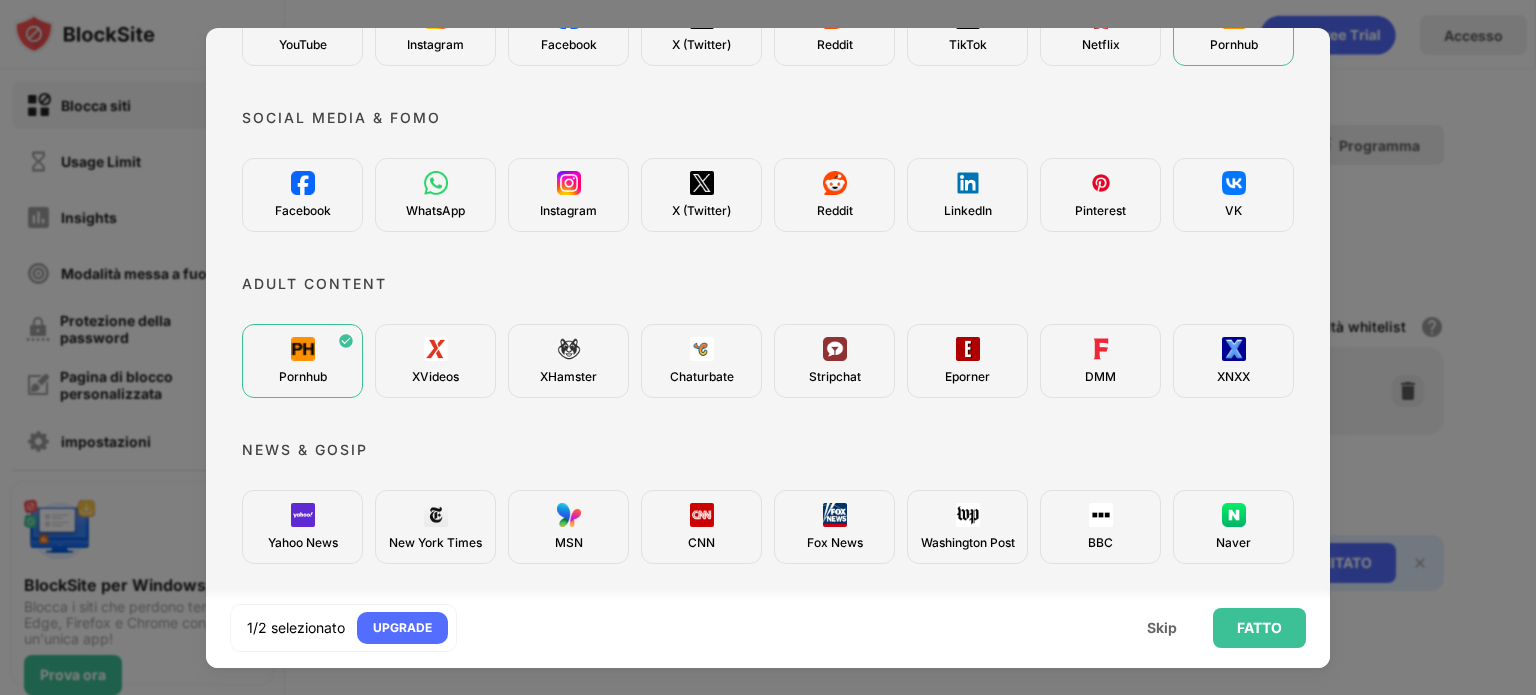 click on "XVideos" at bounding box center [435, 361] 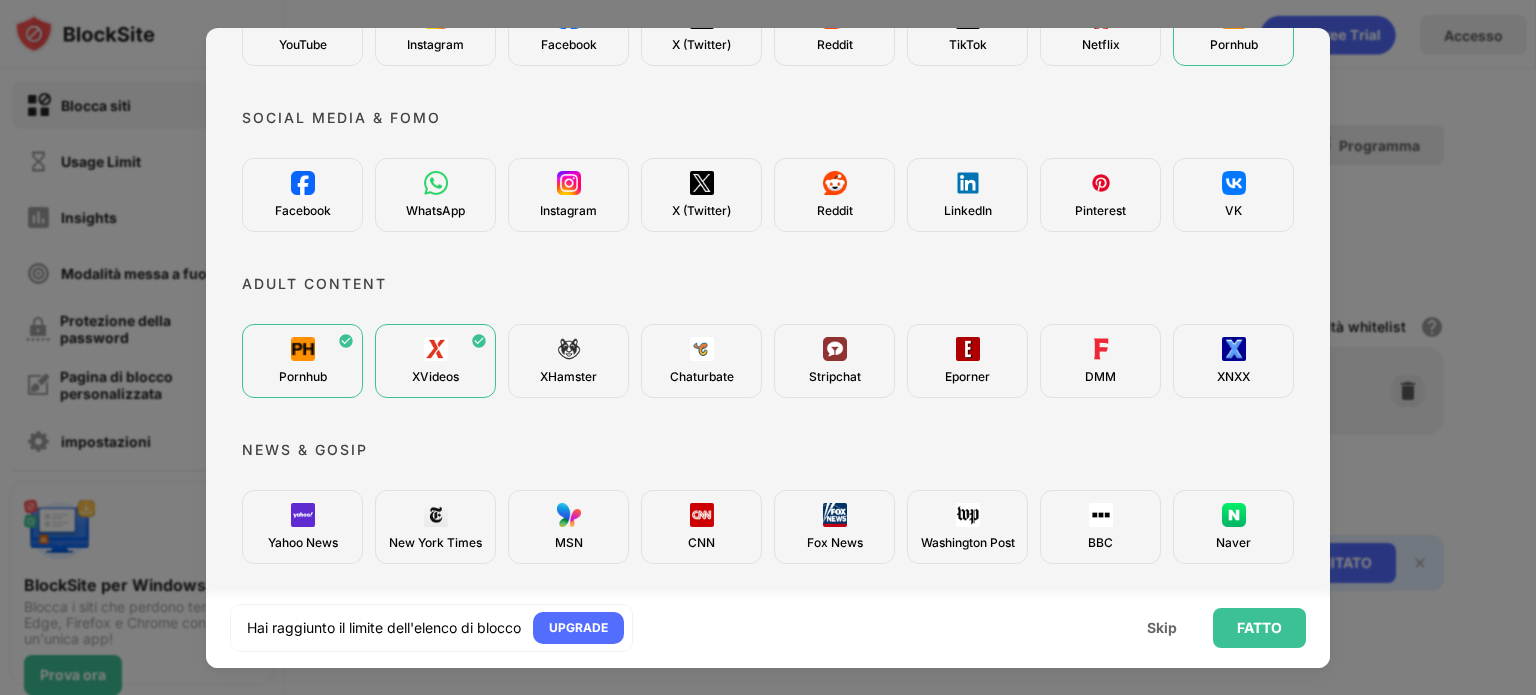 click on "XHamster" at bounding box center [568, 361] 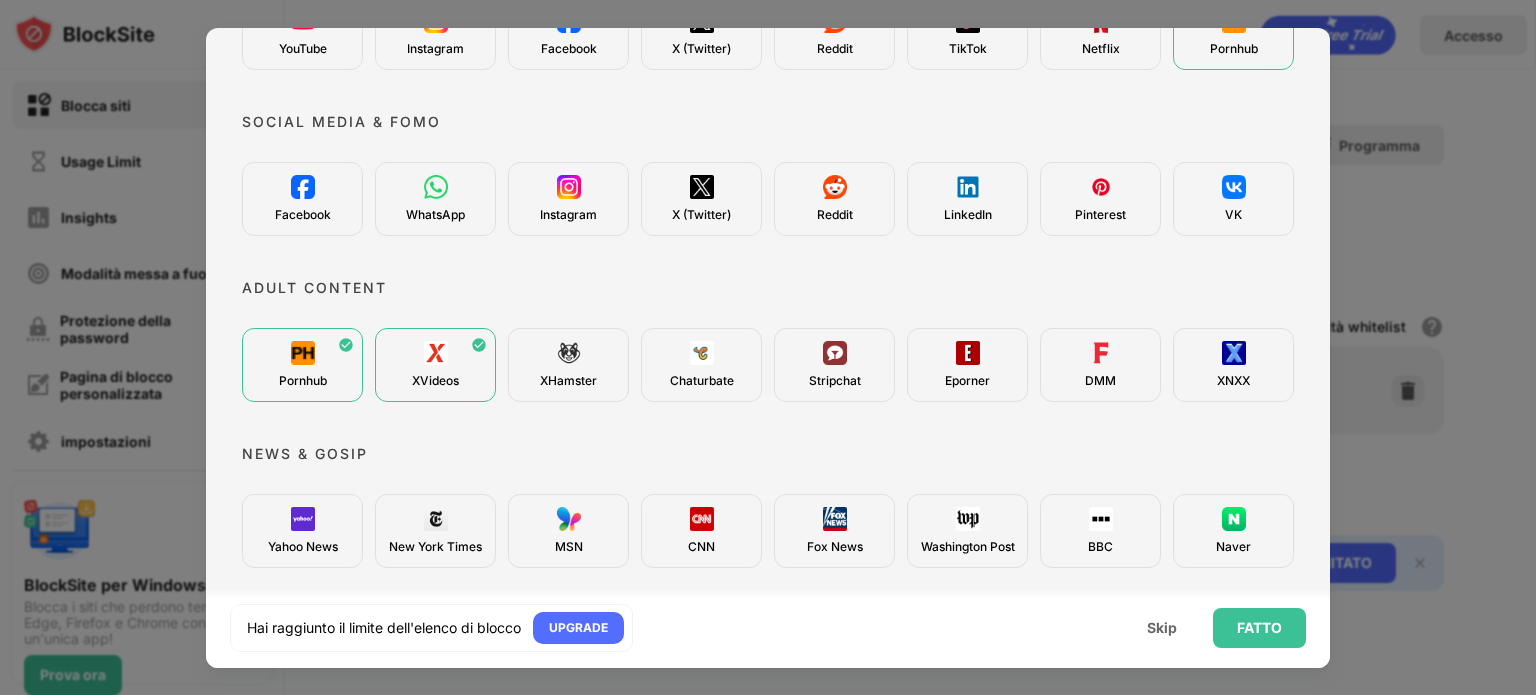 scroll, scrollTop: 100, scrollLeft: 0, axis: vertical 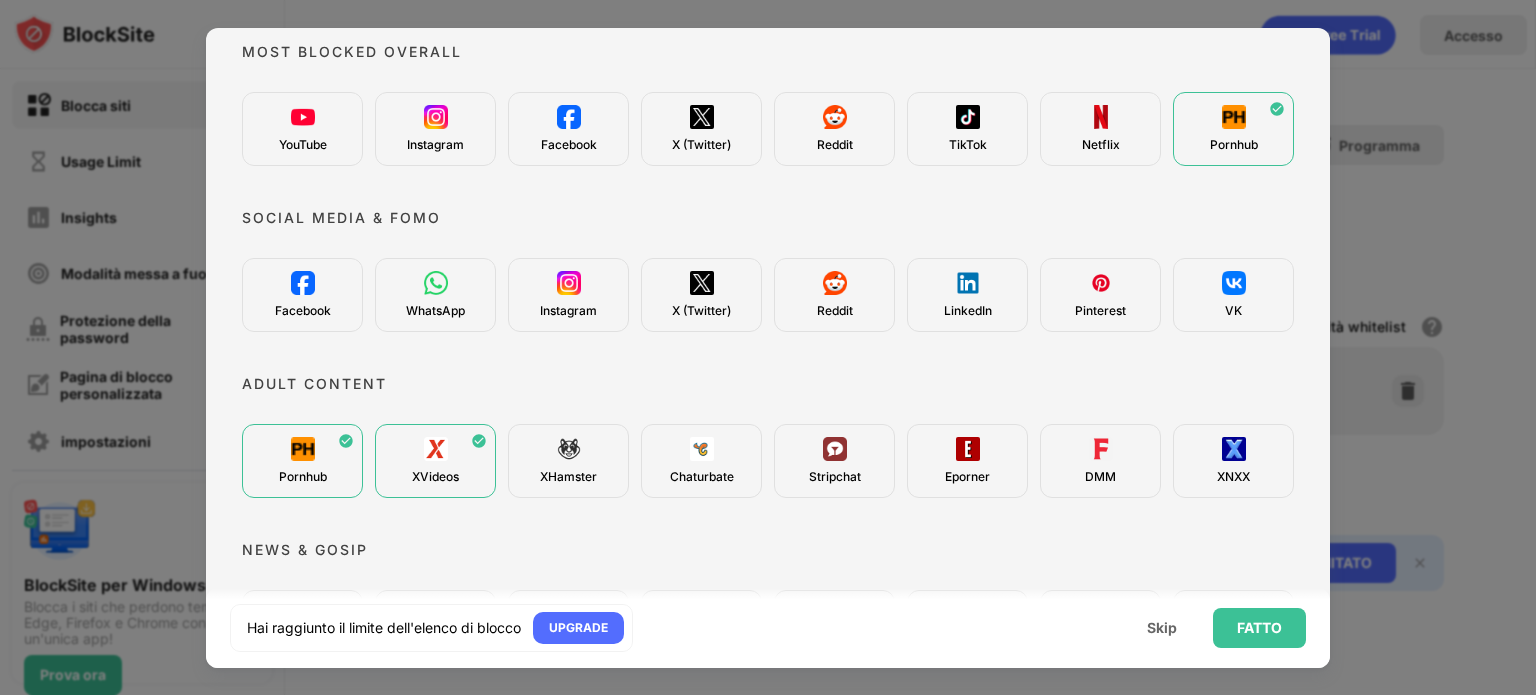 click at bounding box center [436, 449] 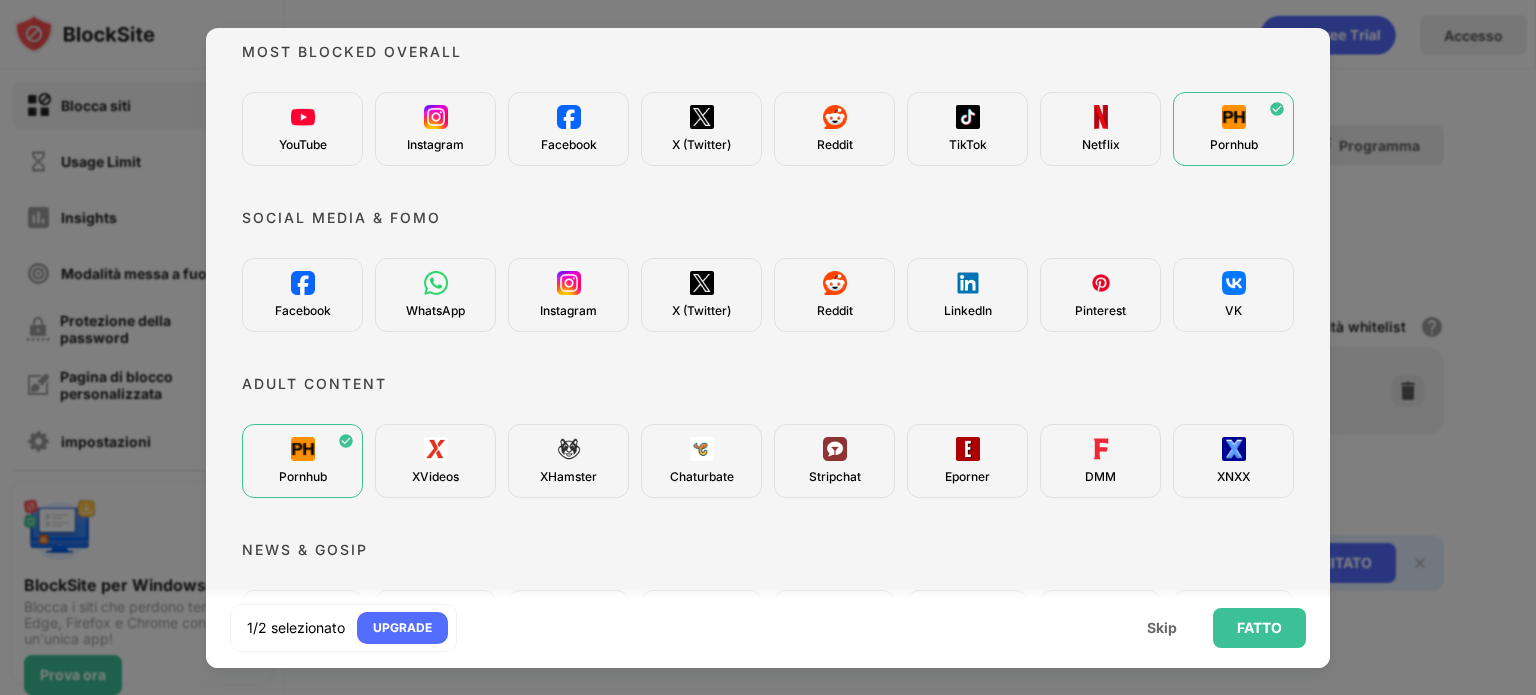 click at bounding box center (303, 449) 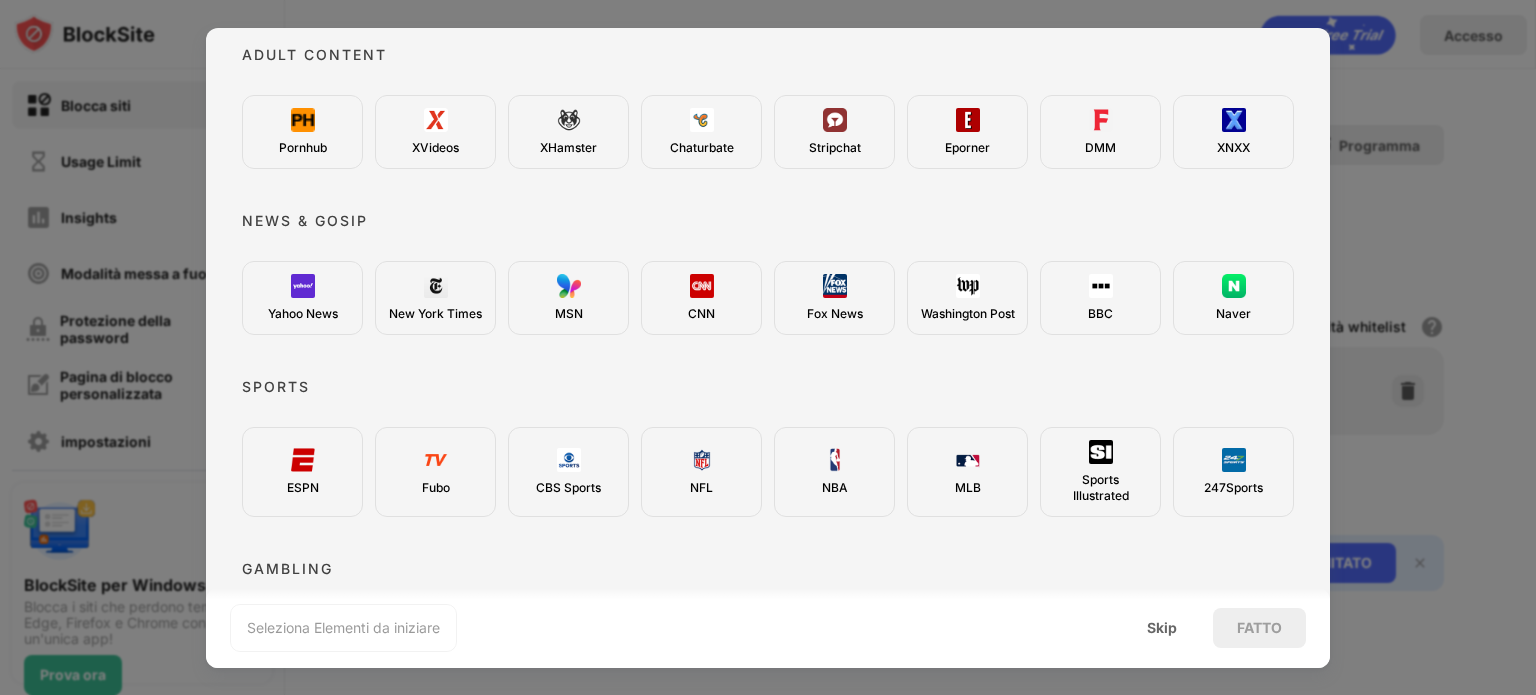scroll, scrollTop: 35, scrollLeft: 0, axis: vertical 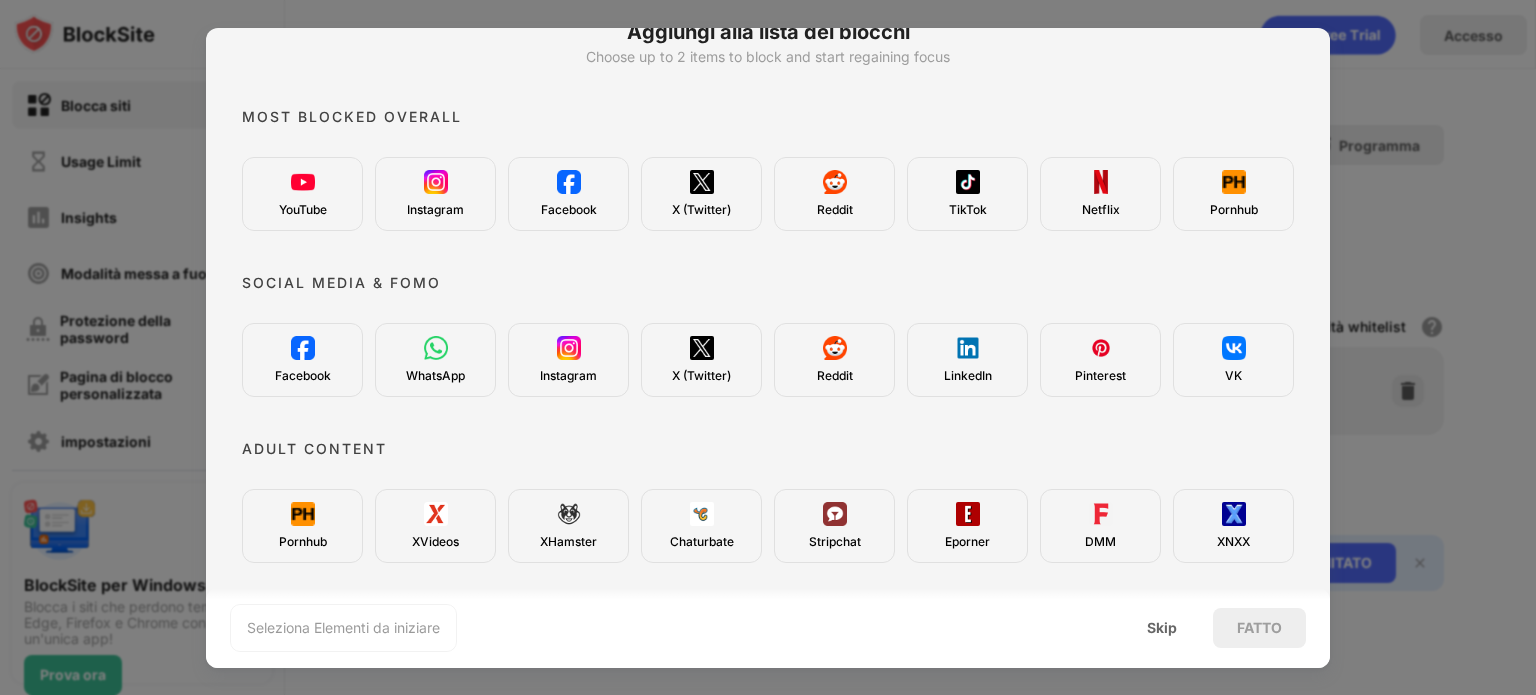 click at bounding box center (303, 514) 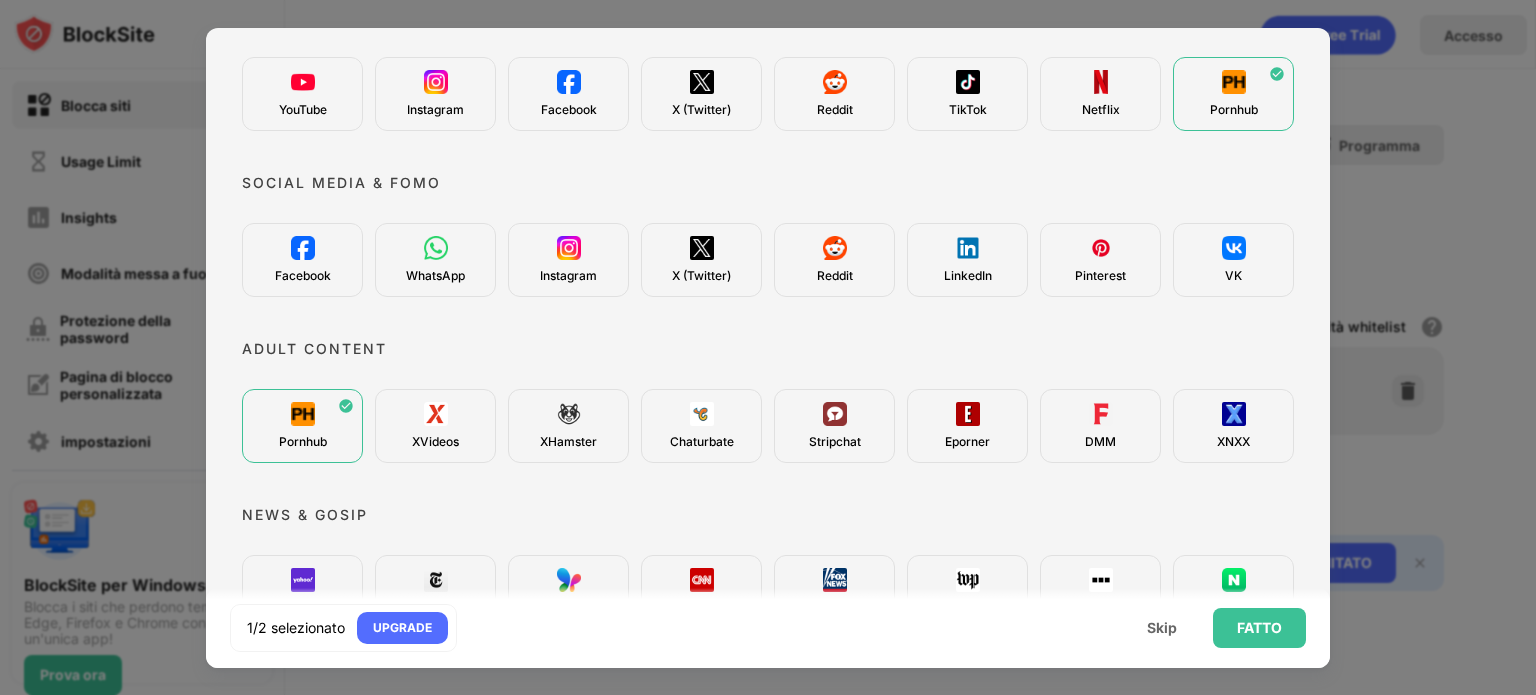 drag, startPoint x: 1138, startPoint y: 491, endPoint x: 983, endPoint y: 479, distance: 155.46382 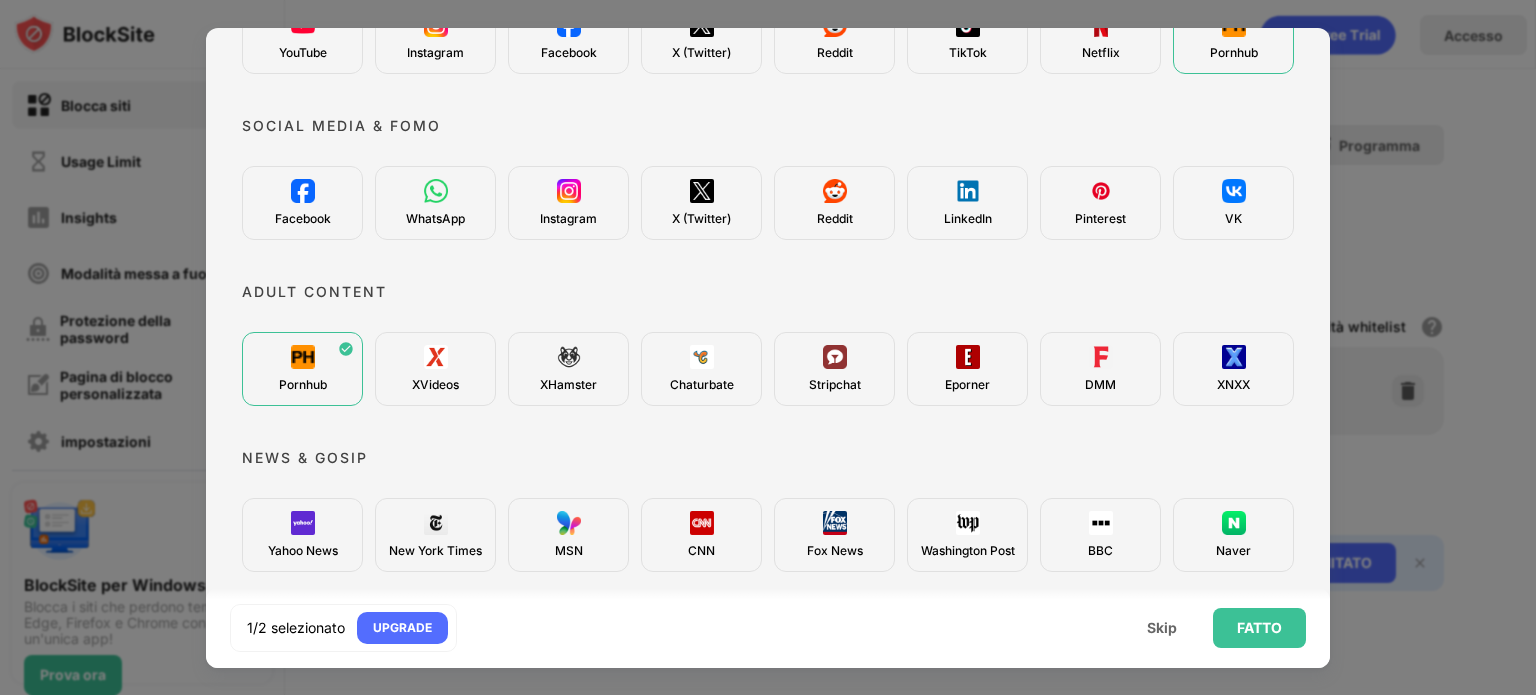 scroll, scrollTop: 200, scrollLeft: 0, axis: vertical 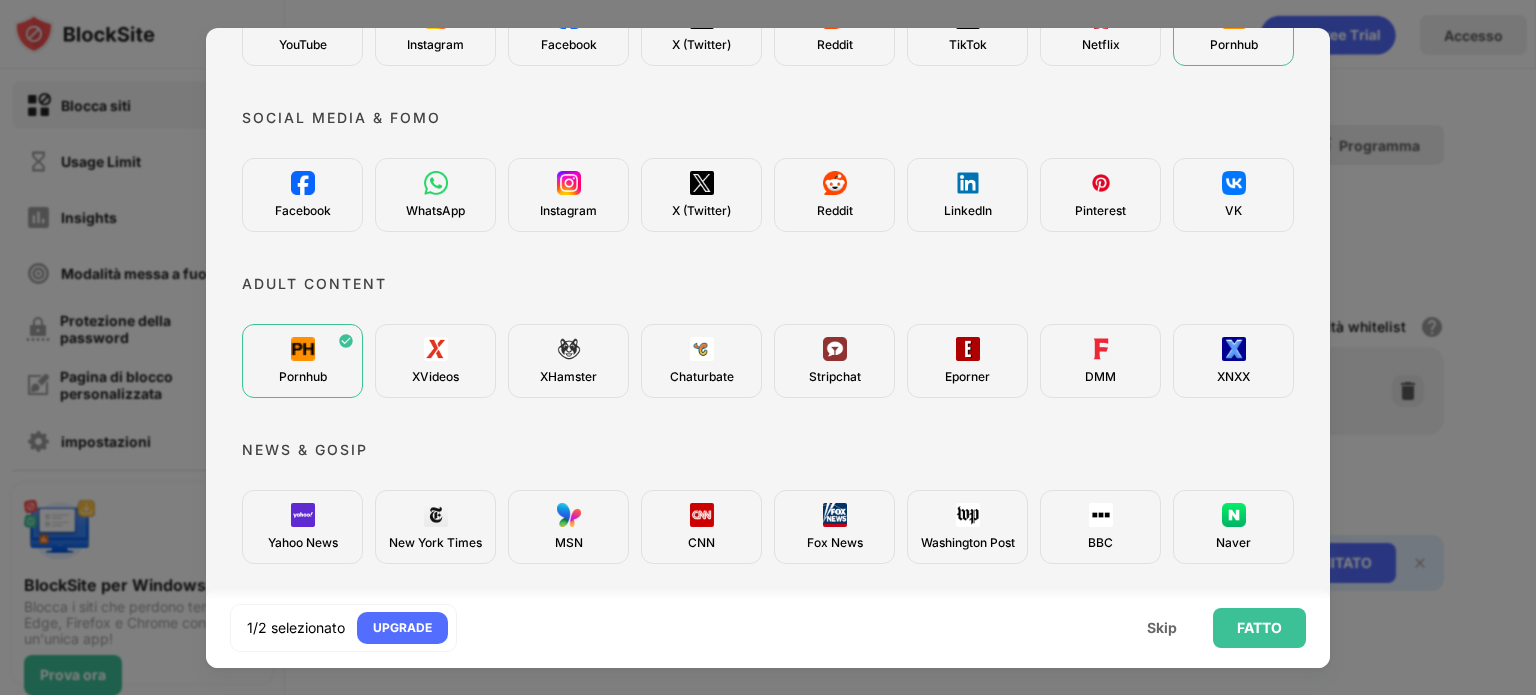 click on "XVideos" at bounding box center [435, 361] 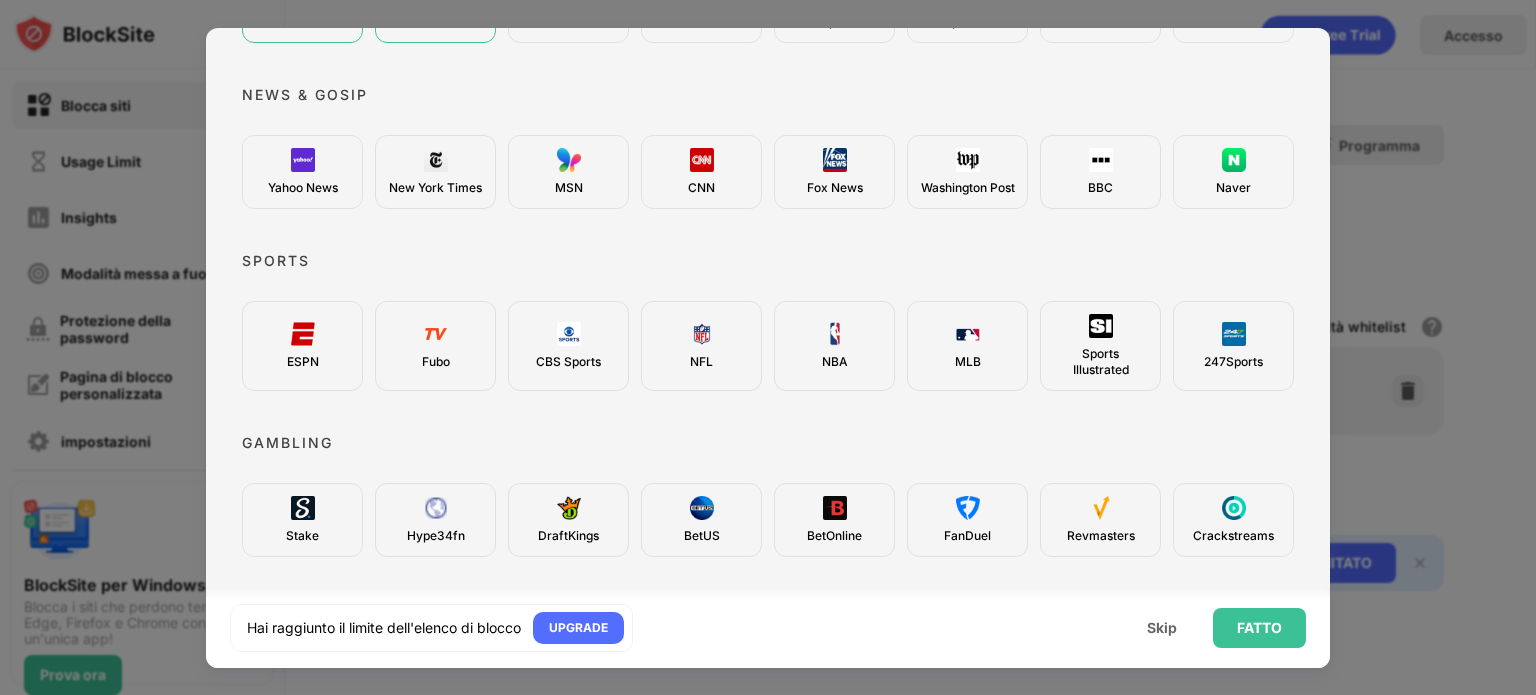 scroll, scrollTop: 600, scrollLeft: 0, axis: vertical 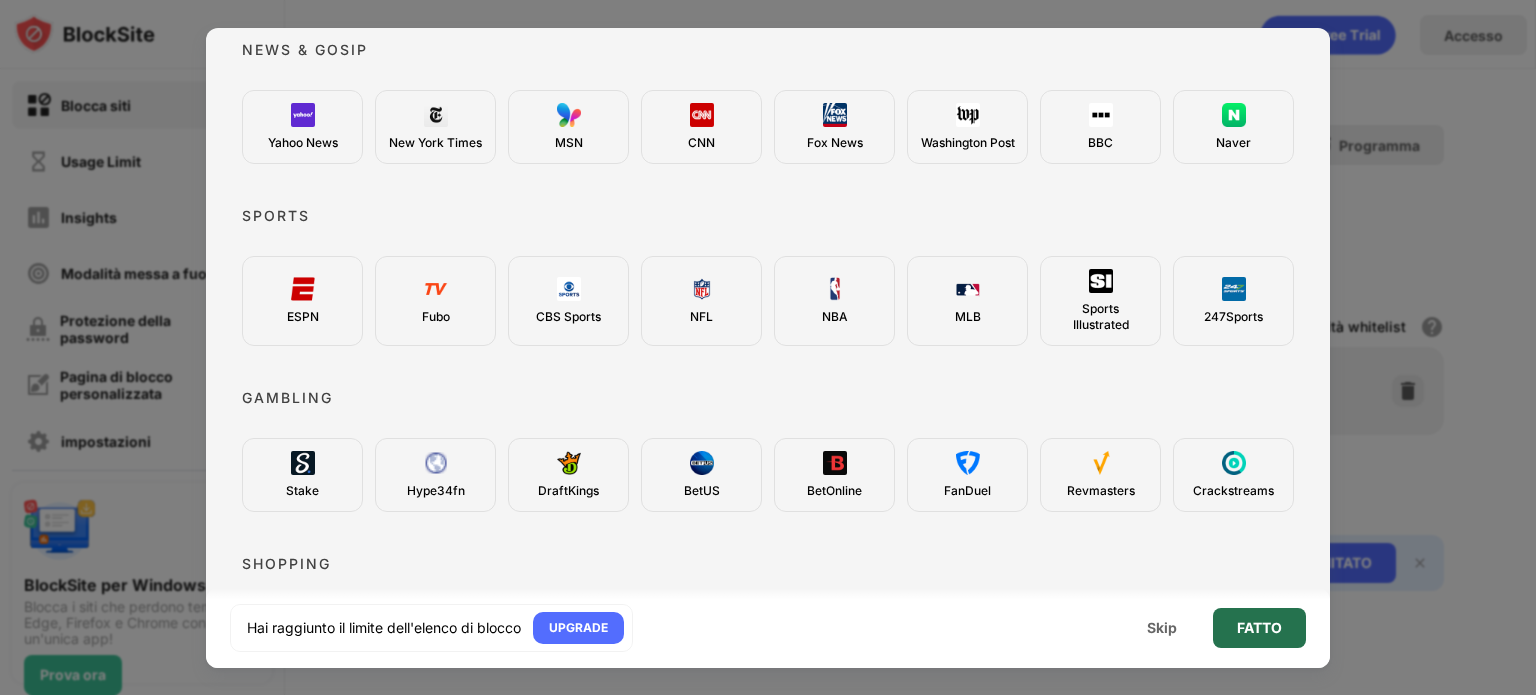 click on "FATTO" at bounding box center [1259, 628] 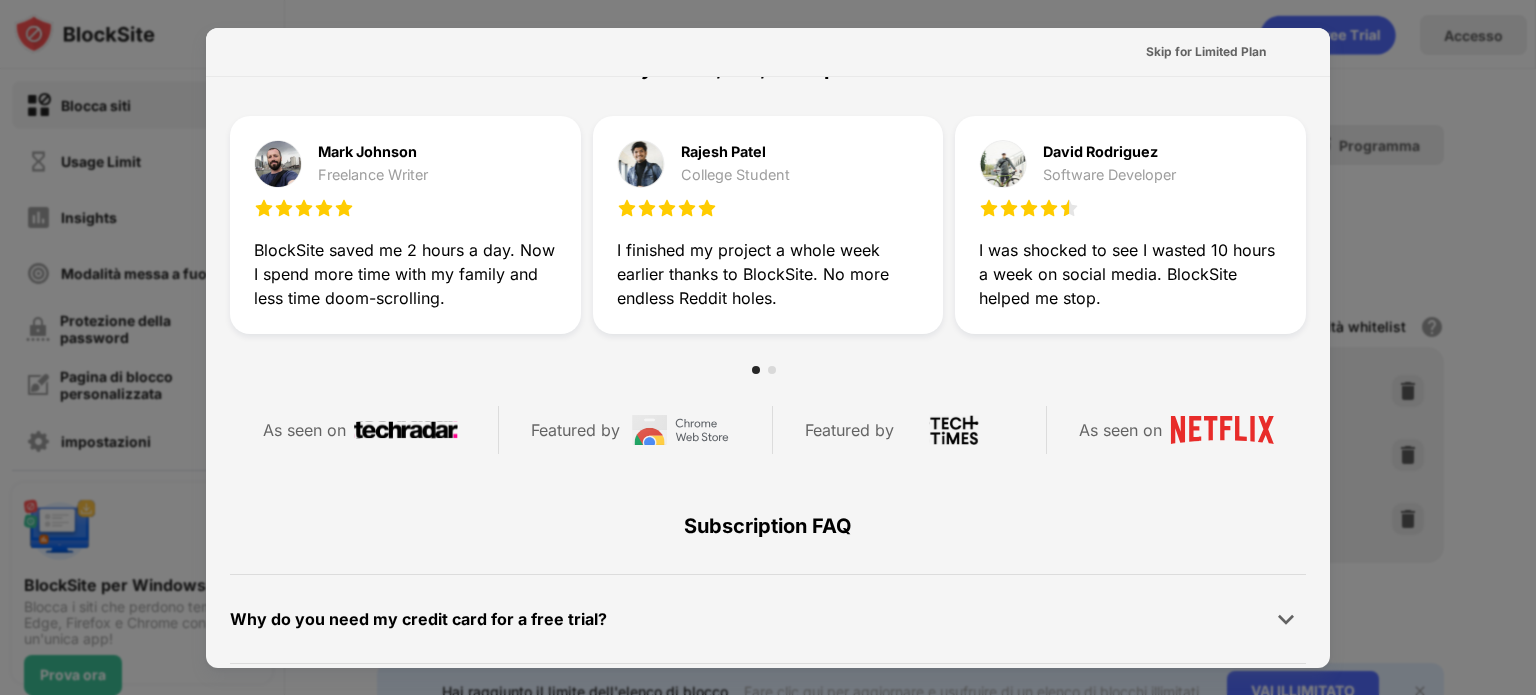 scroll, scrollTop: 100, scrollLeft: 0, axis: vertical 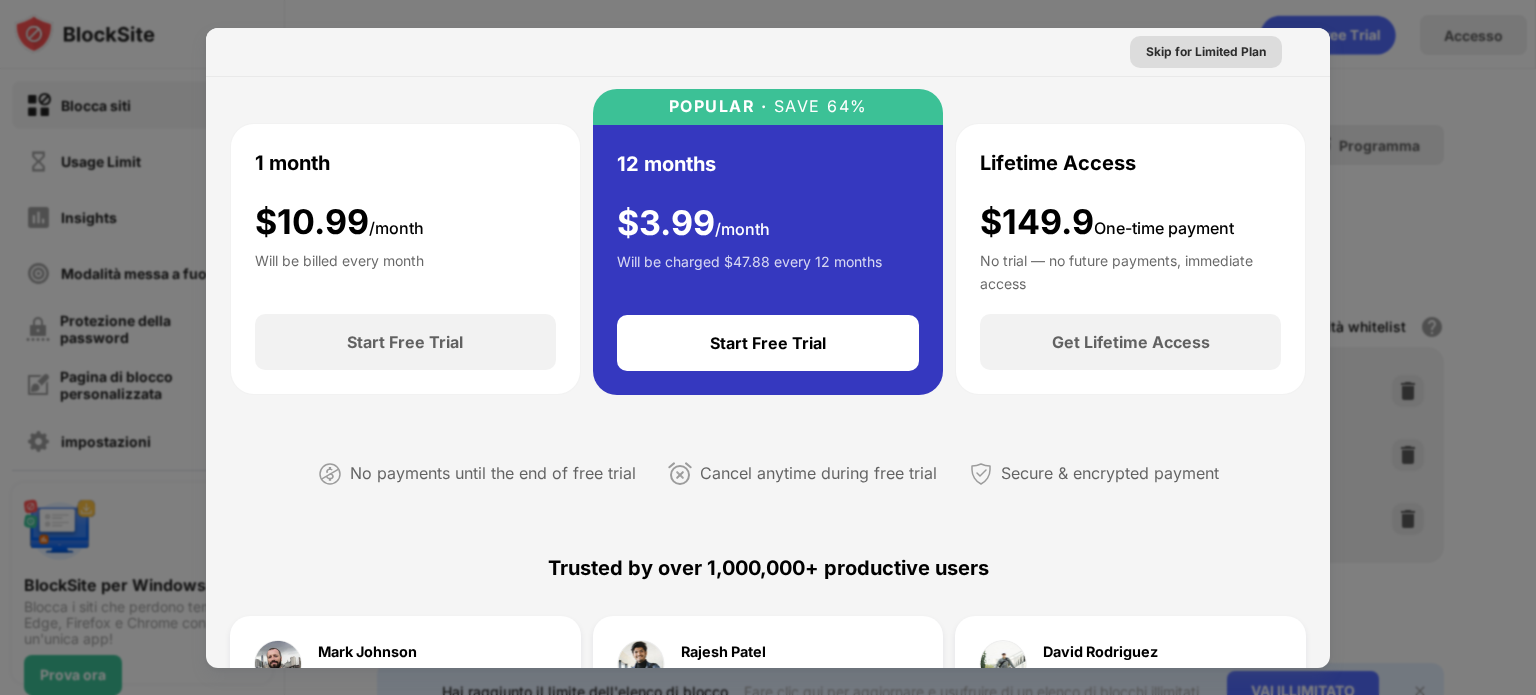 click on "Skip for Limited Plan" at bounding box center [1206, 52] 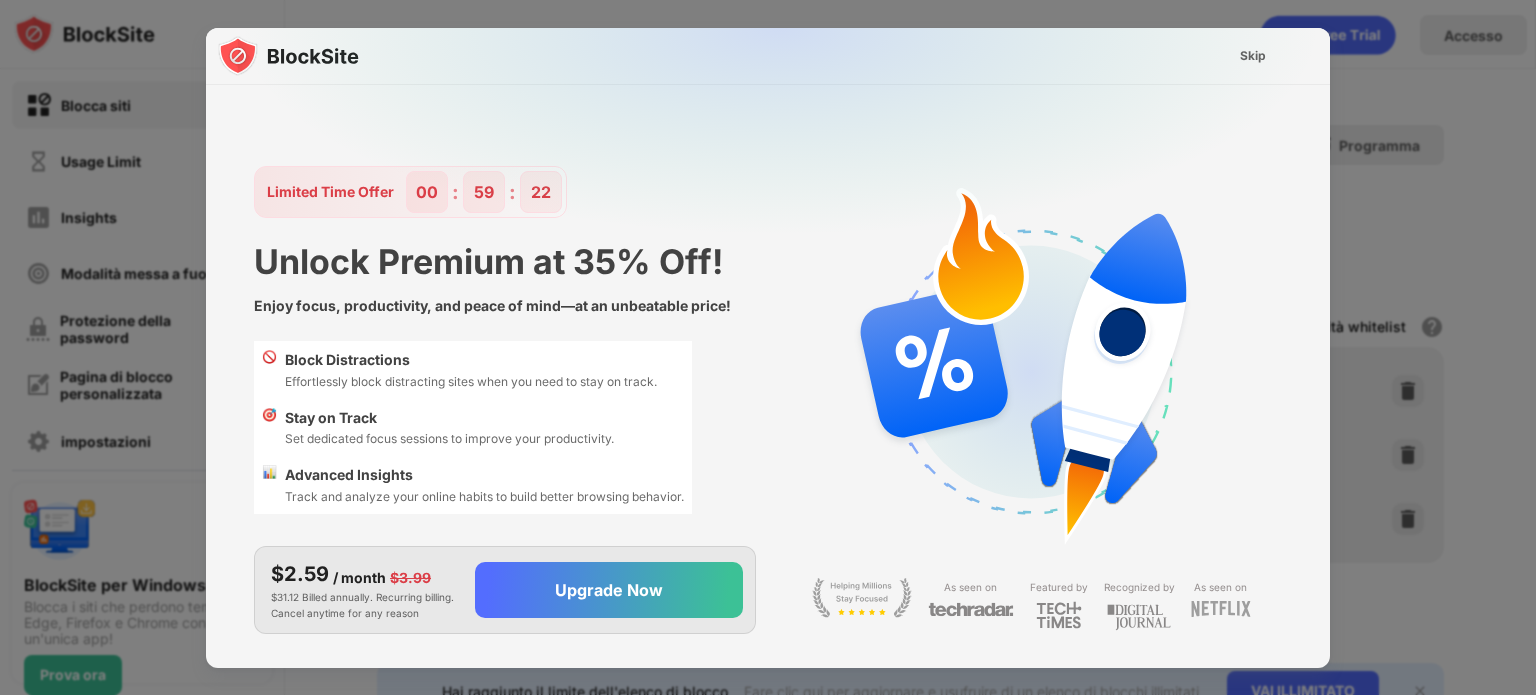 scroll, scrollTop: 0, scrollLeft: 0, axis: both 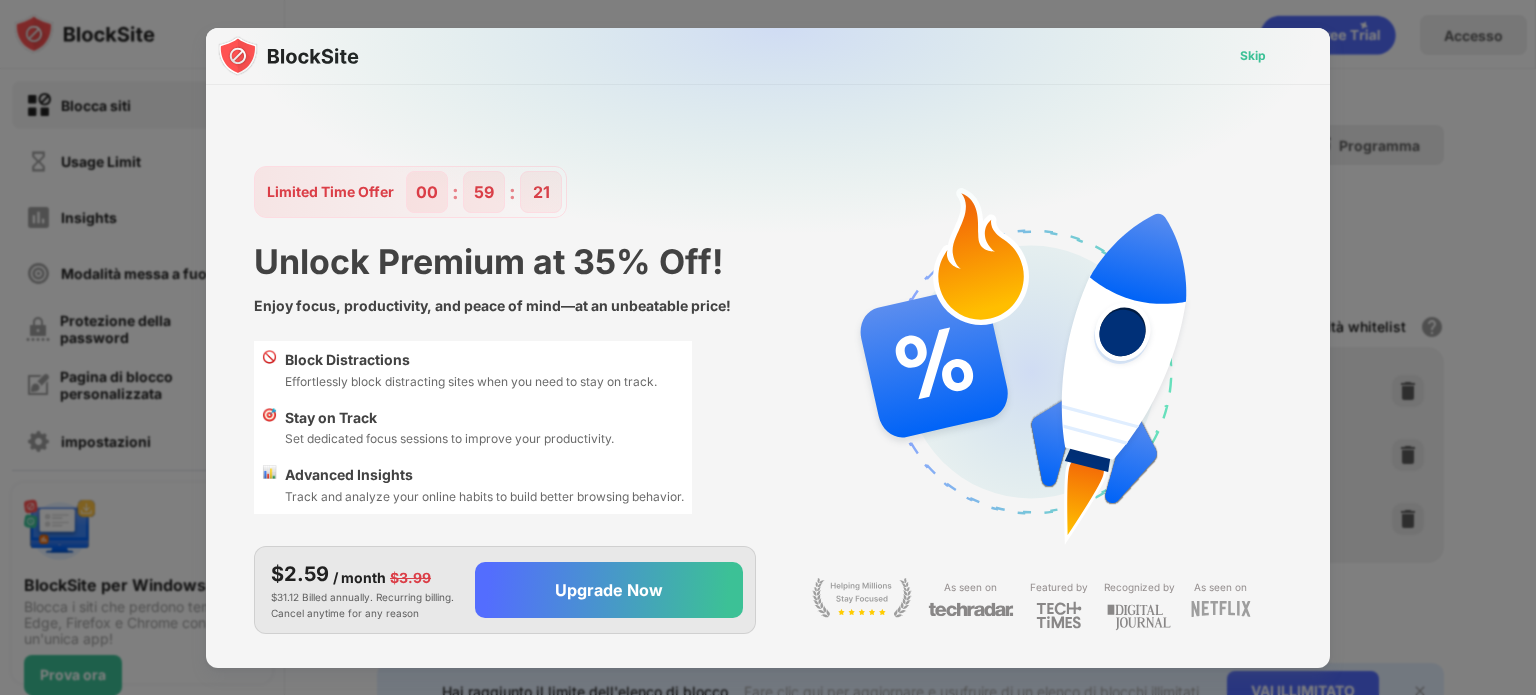 click on "Skip" at bounding box center (1253, 56) 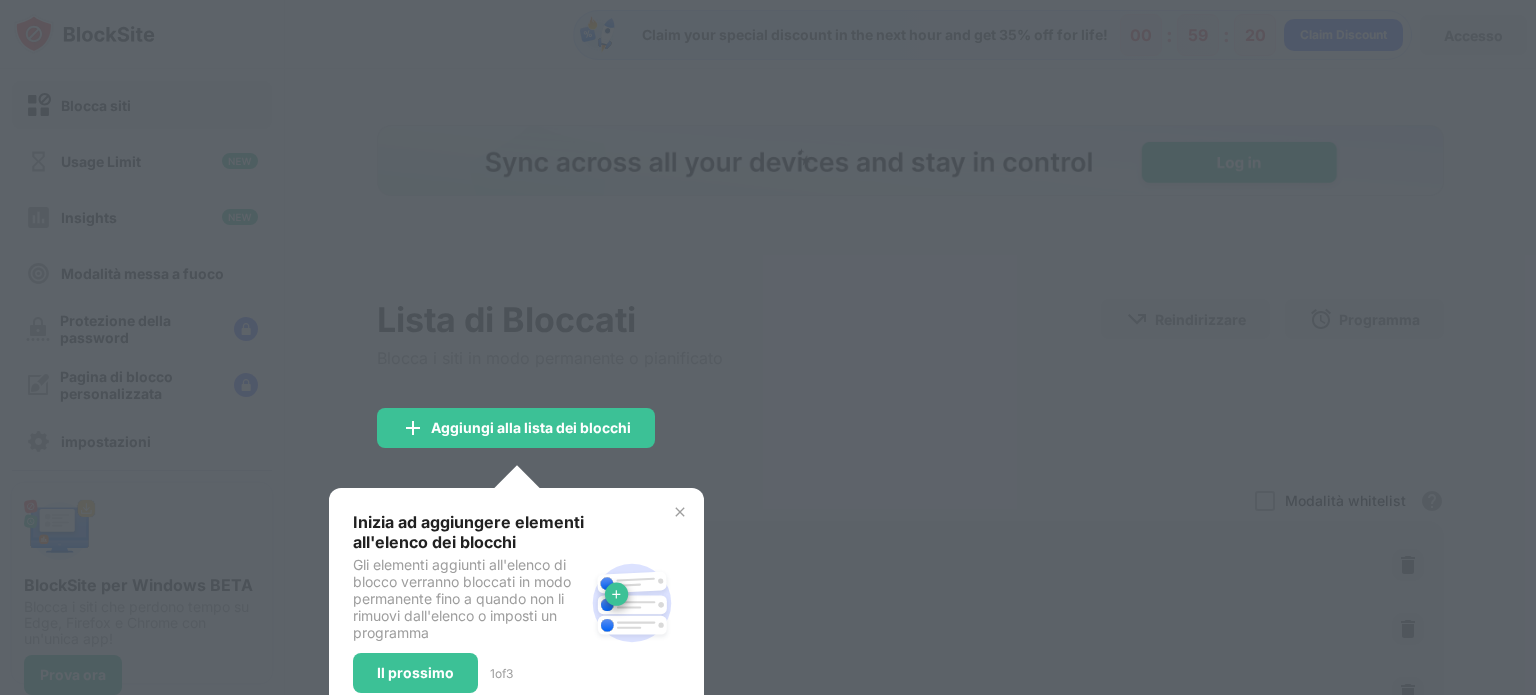 scroll, scrollTop: 0, scrollLeft: 0, axis: both 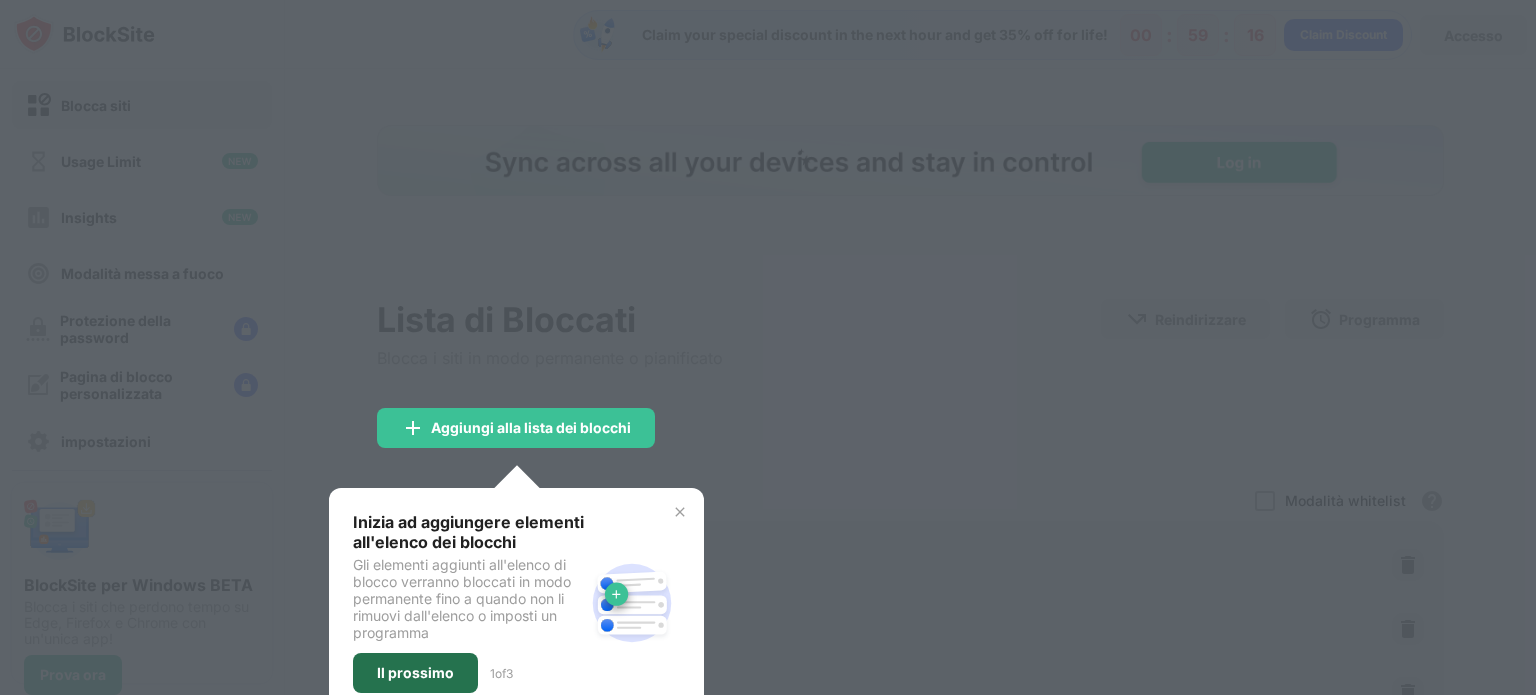 click on "Il prossimo" at bounding box center [415, 673] 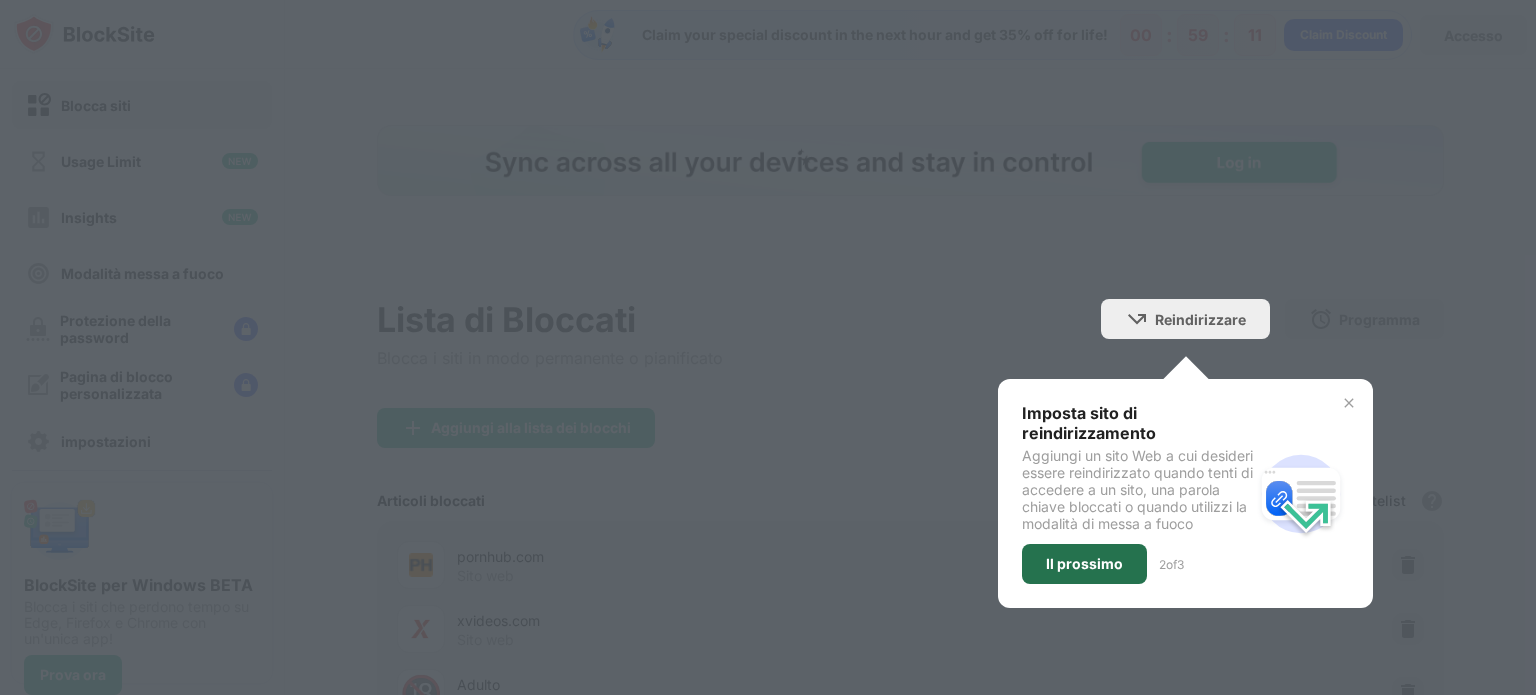 click on "Il prossimo" at bounding box center (1084, 564) 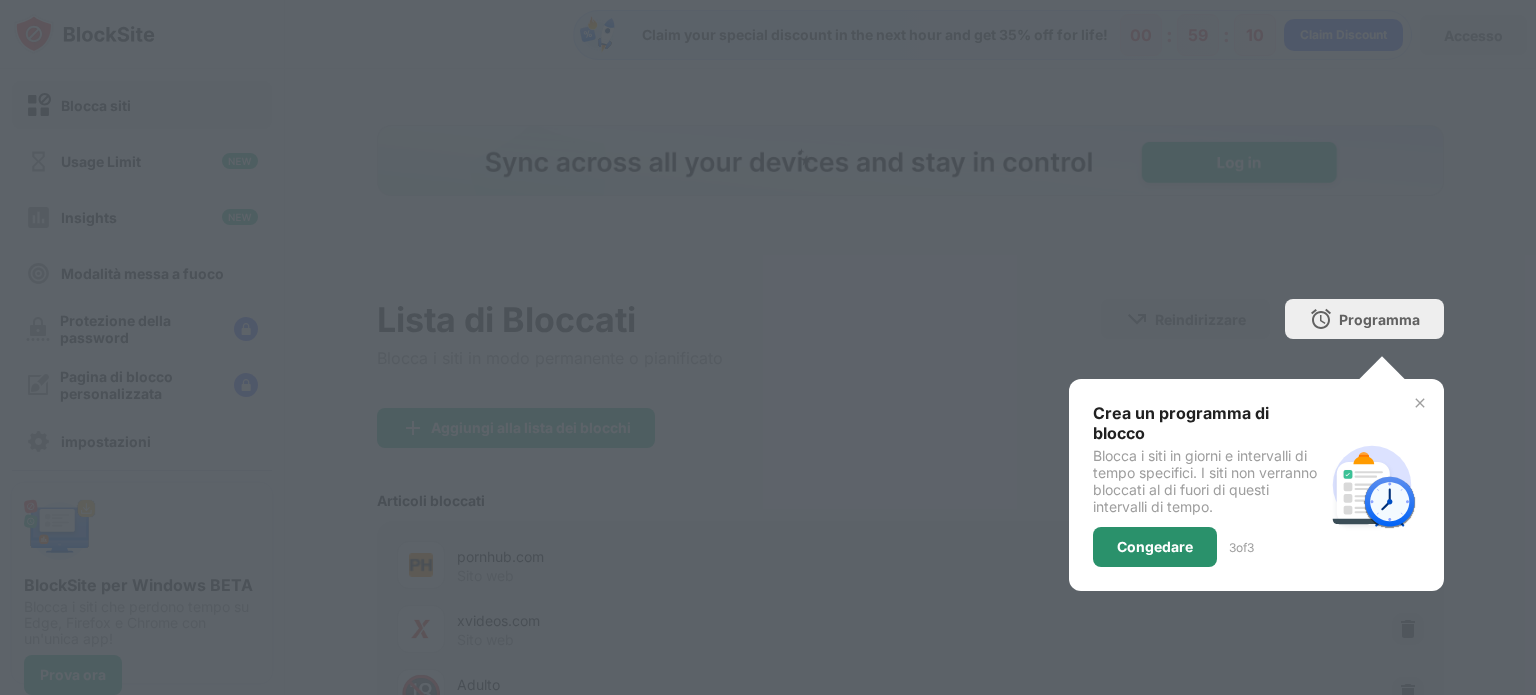 scroll, scrollTop: 0, scrollLeft: 0, axis: both 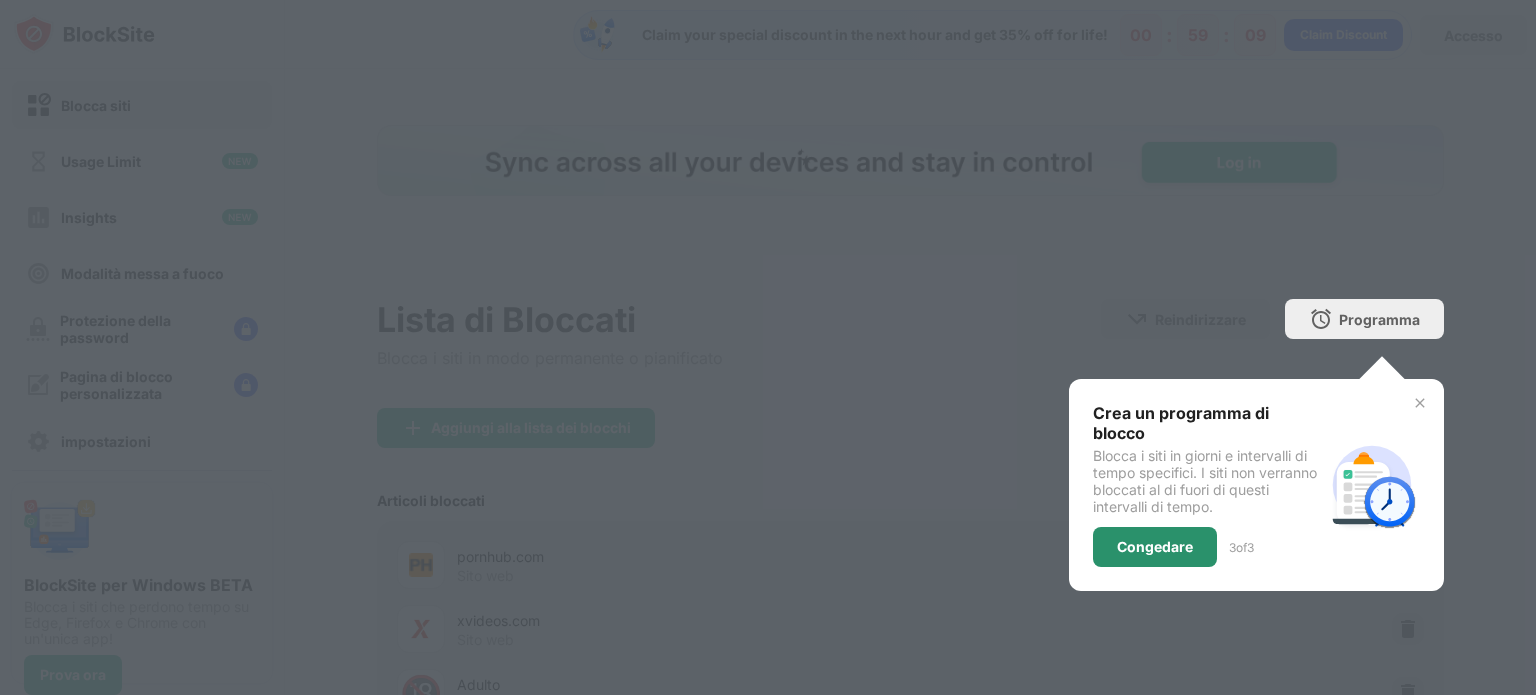 click on "Congedare" at bounding box center (1155, 547) 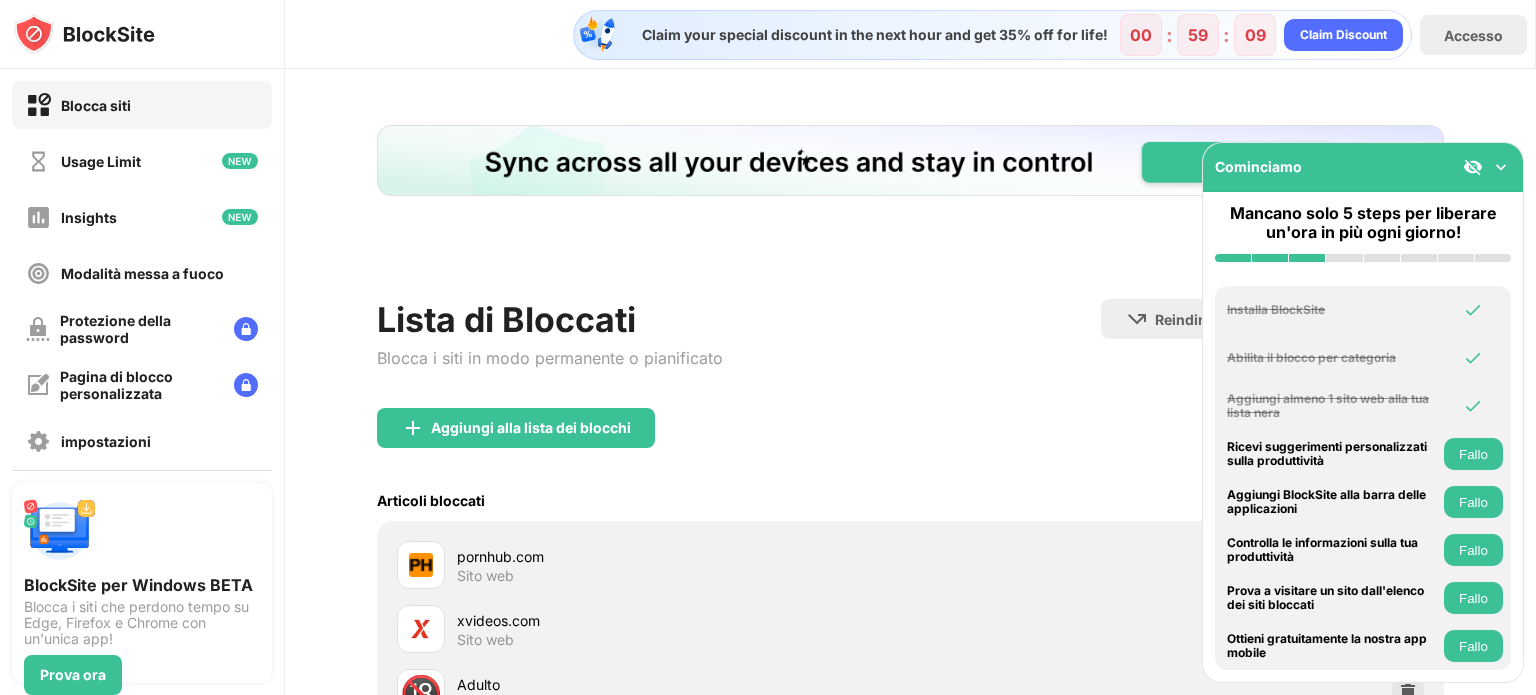 scroll, scrollTop: 0, scrollLeft: 0, axis: both 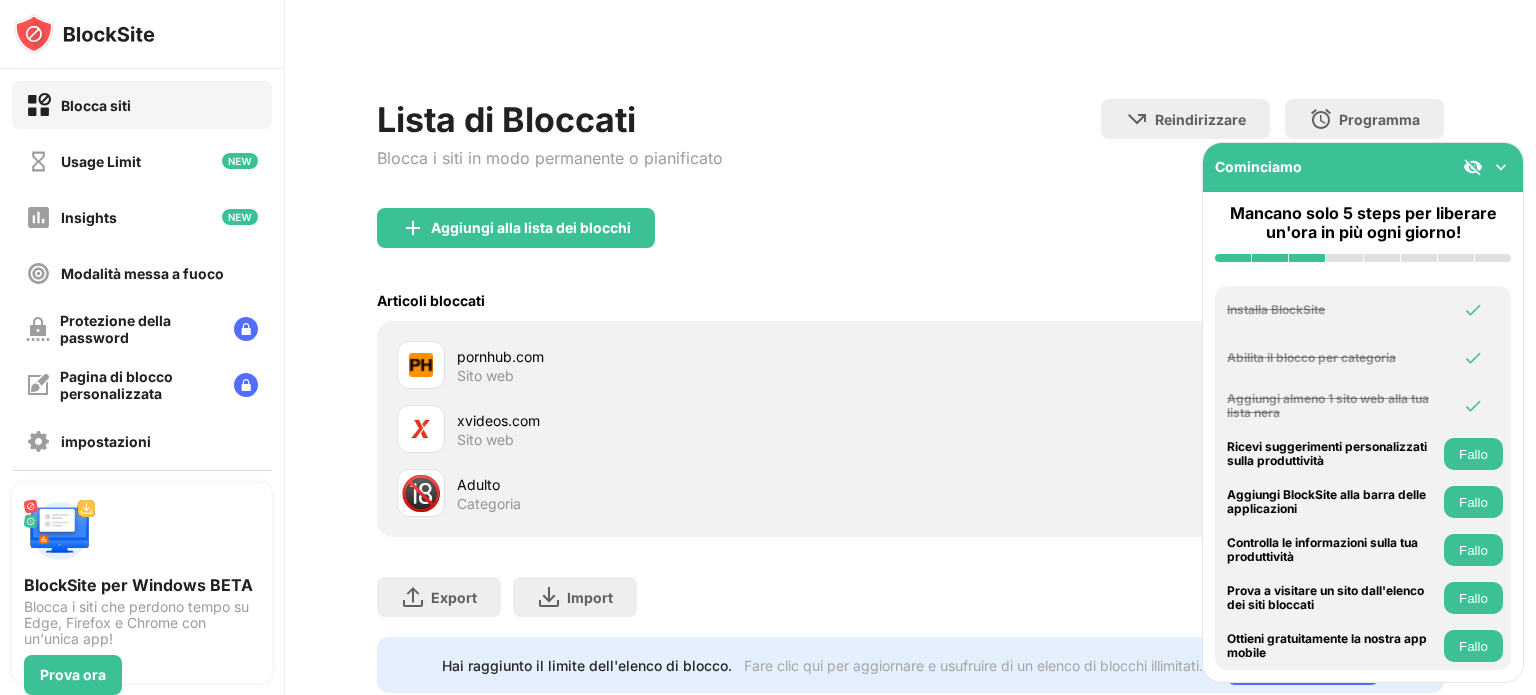 click at bounding box center (1501, 167) 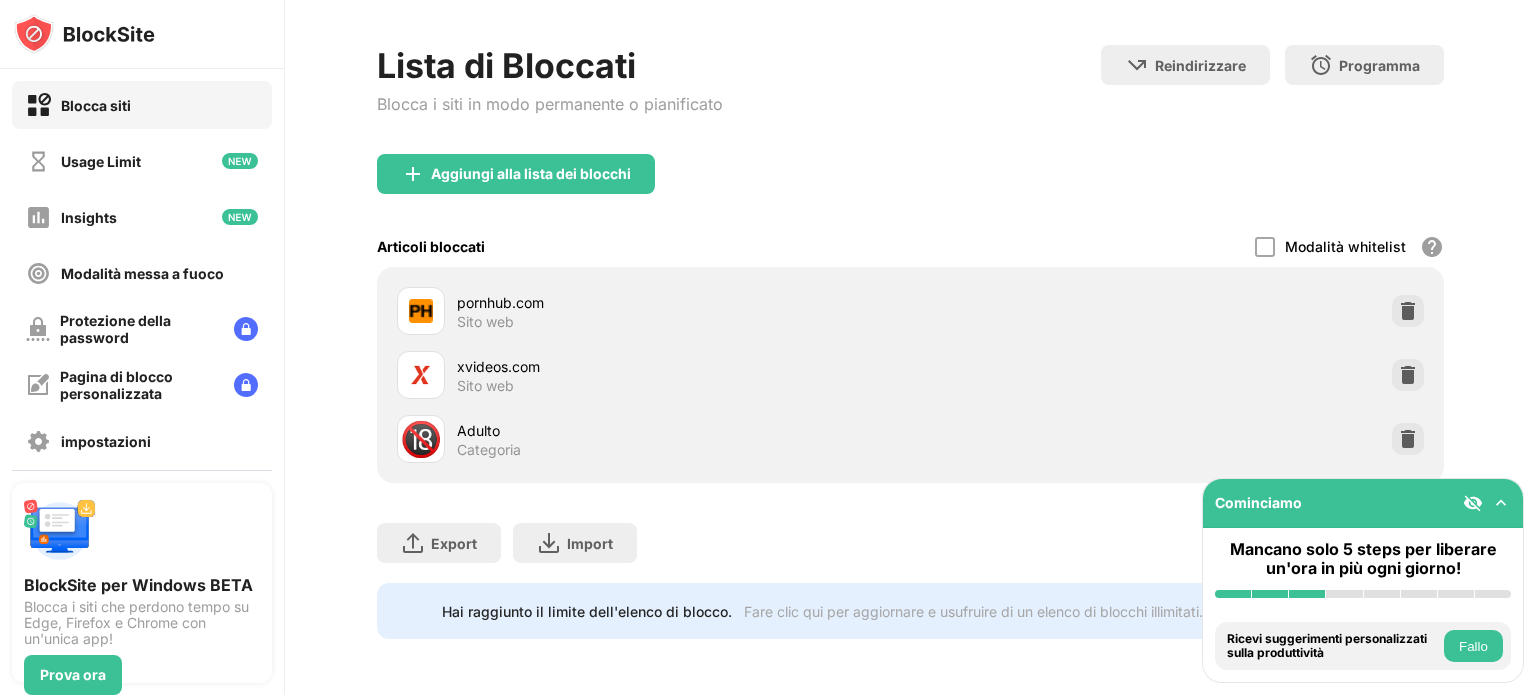 scroll, scrollTop: 268, scrollLeft: 0, axis: vertical 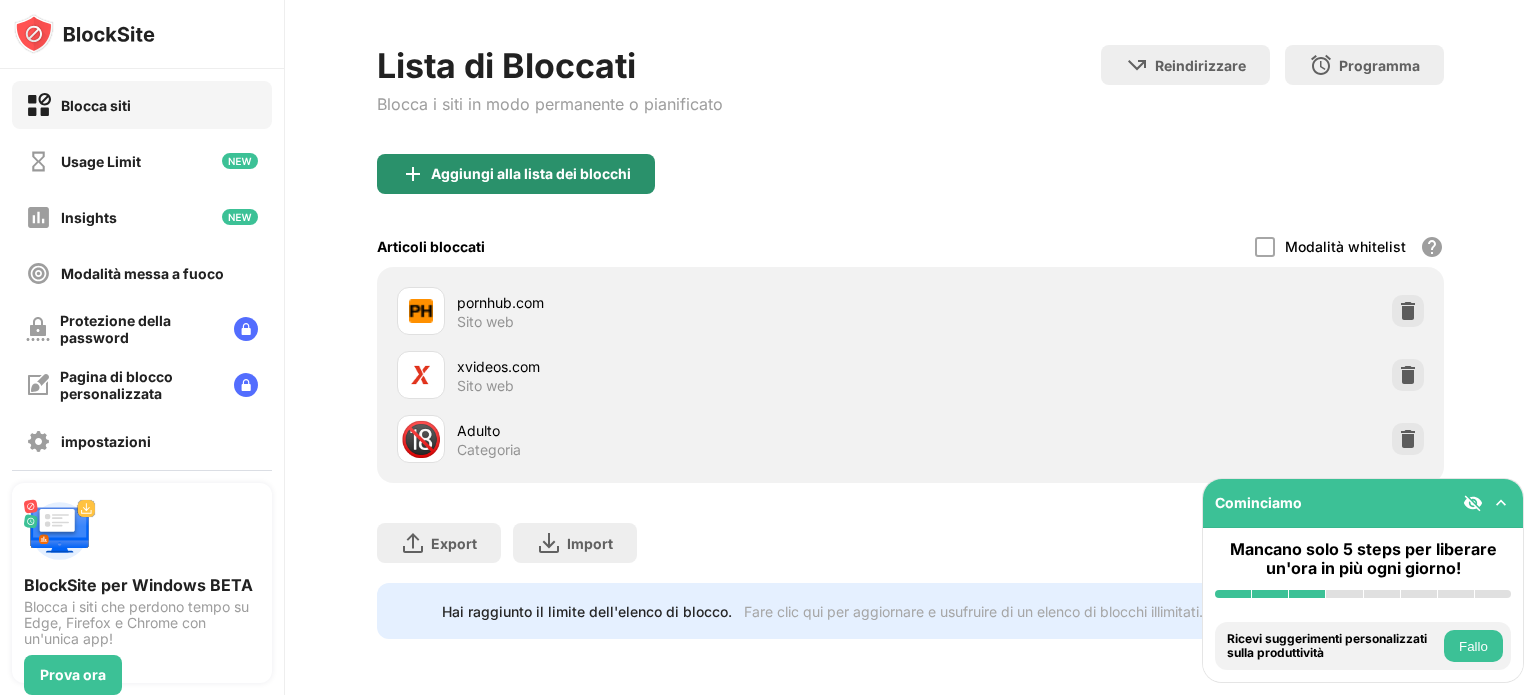 click on "Aggiungi alla lista dei blocchi" at bounding box center [531, 174] 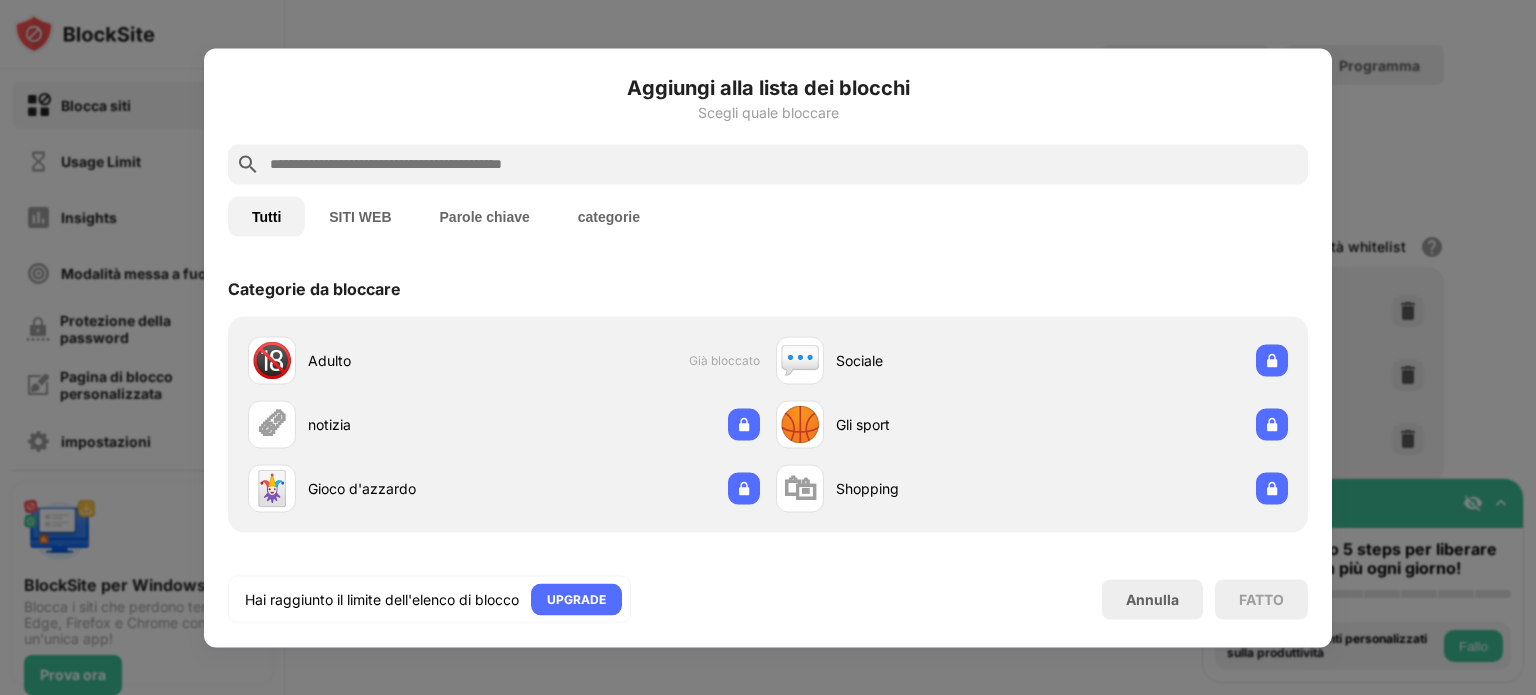 click at bounding box center [784, 164] 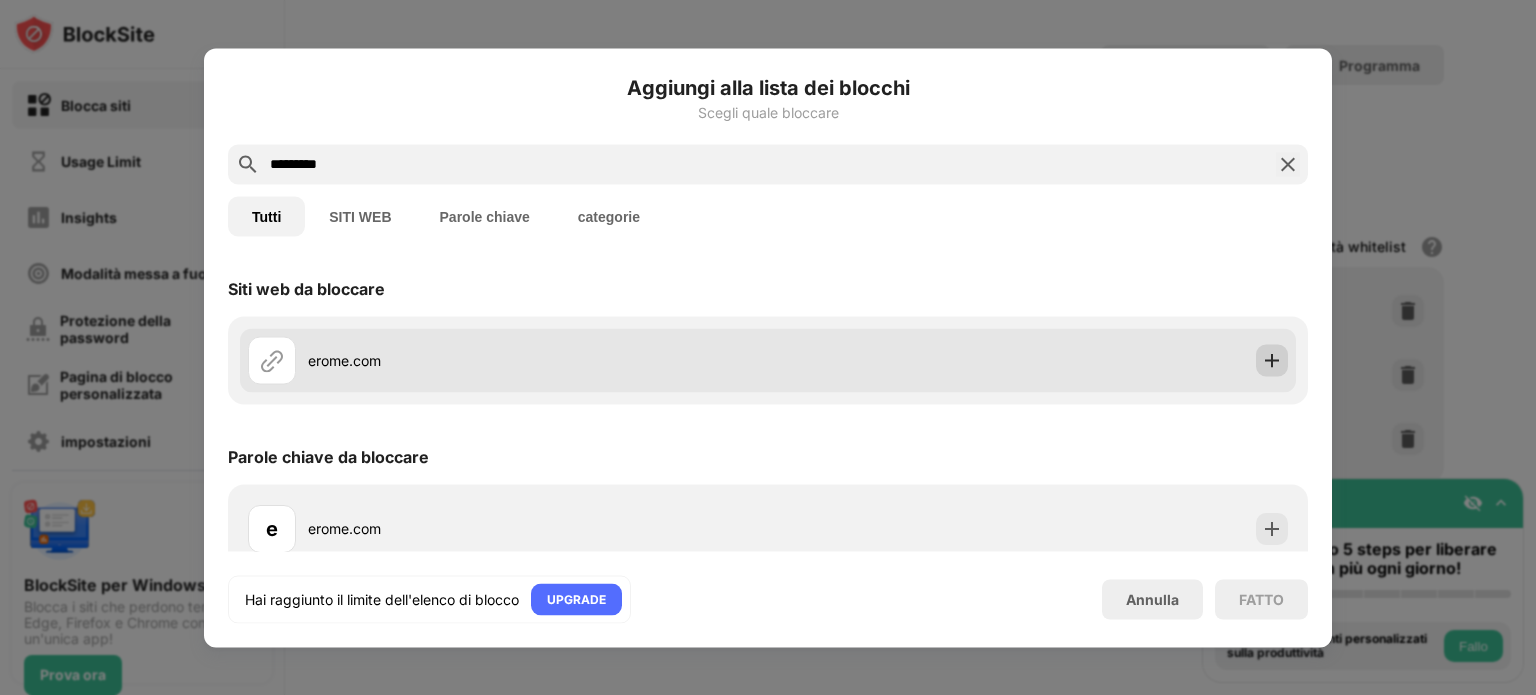 type on "*********" 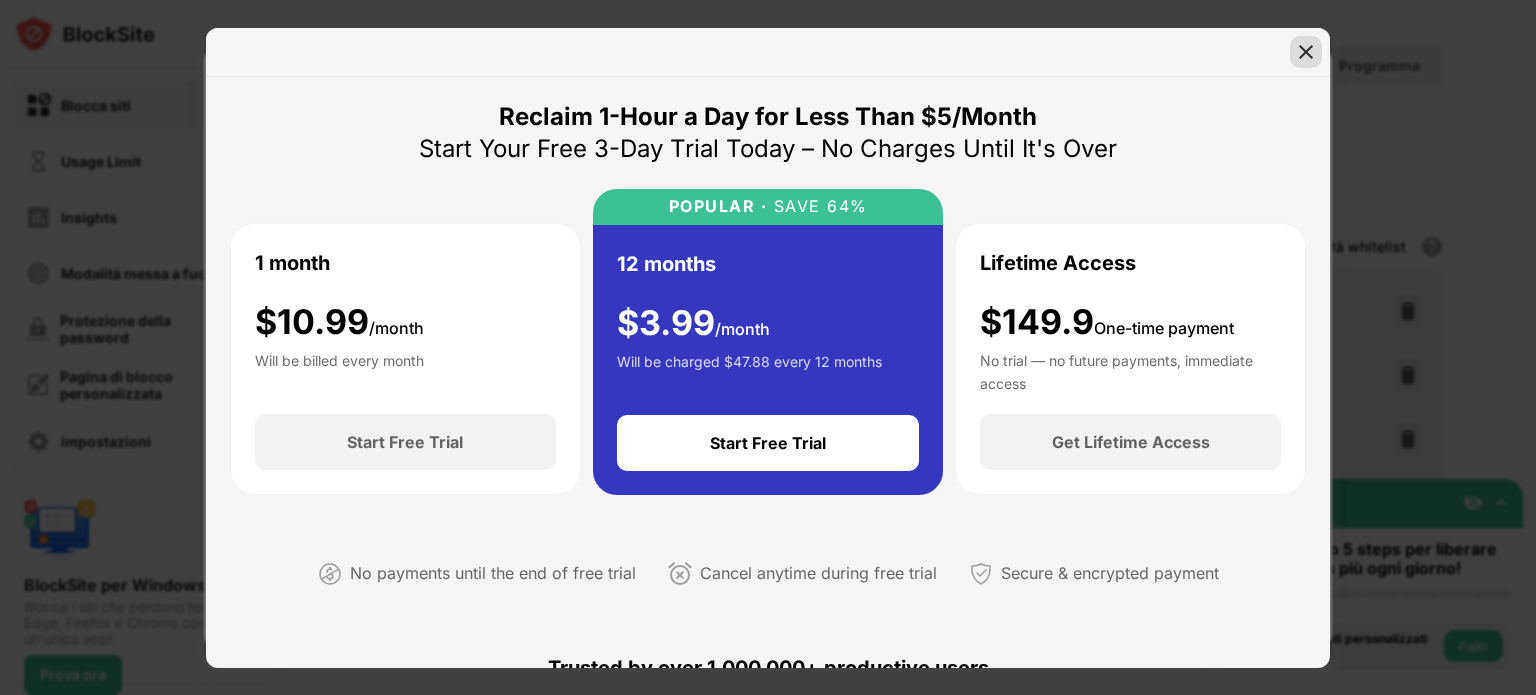 click at bounding box center (1306, 52) 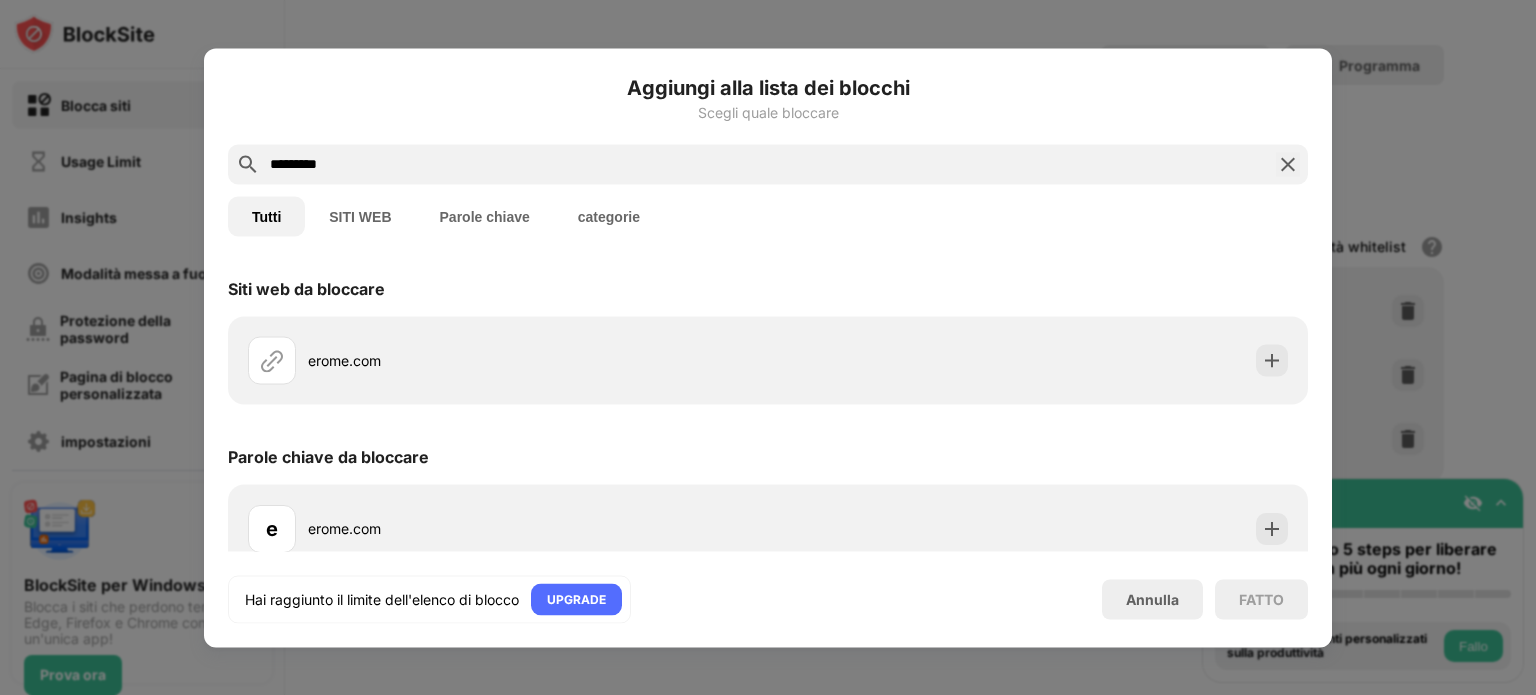 drag, startPoint x: 1354, startPoint y: 113, endPoint x: 1328, endPoint y: 122, distance: 27.513634 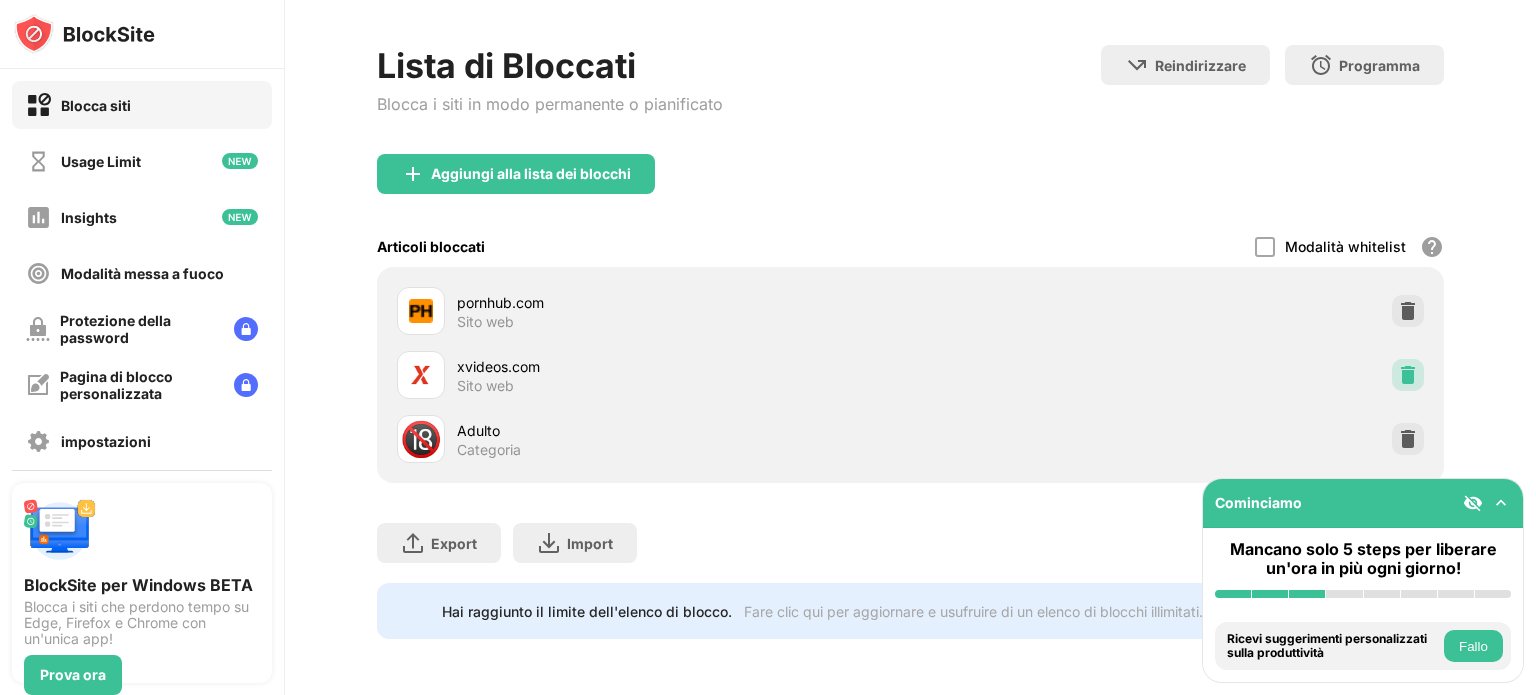 click at bounding box center (1408, 375) 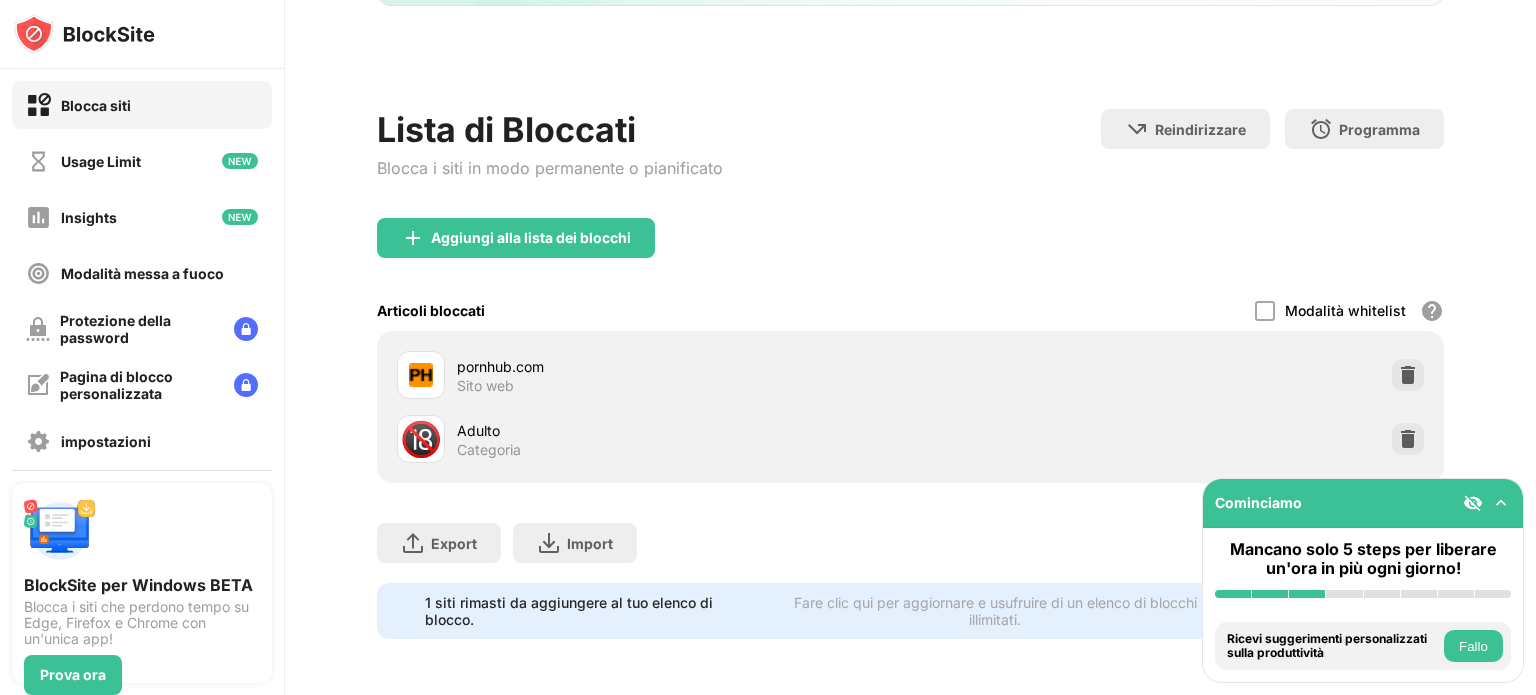 scroll, scrollTop: 0, scrollLeft: 0, axis: both 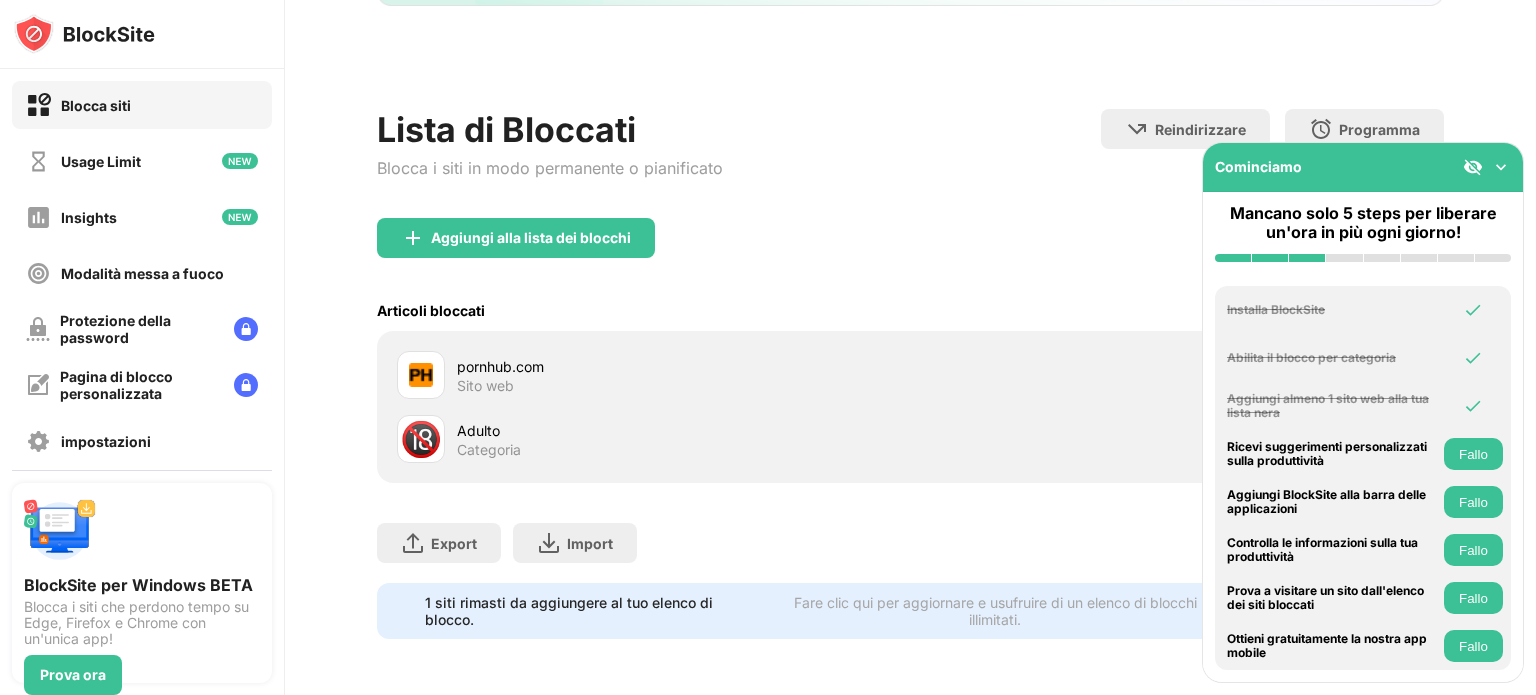 drag, startPoint x: 1505, startPoint y: 167, endPoint x: 1212, endPoint y: 321, distance: 331.00604 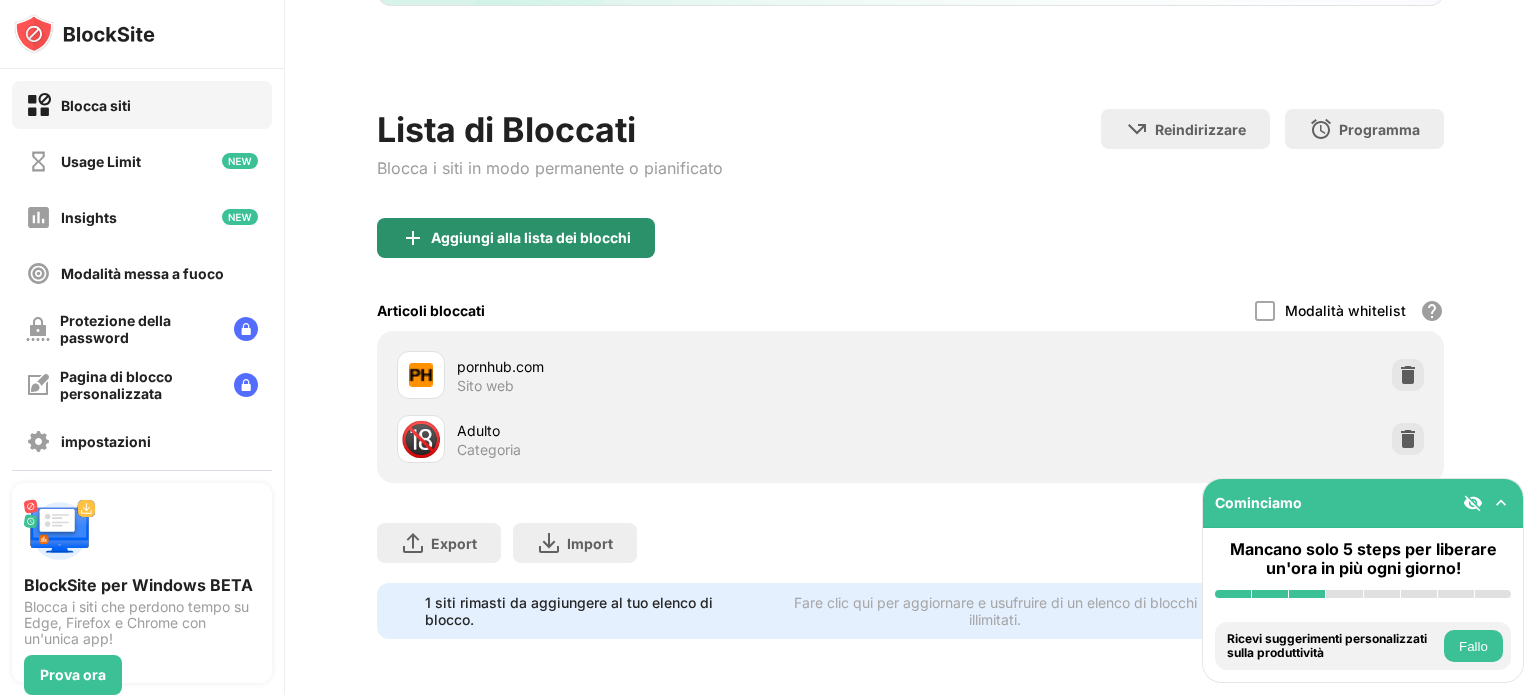 click on "Aggiungi alla lista dei blocchi" at bounding box center [516, 238] 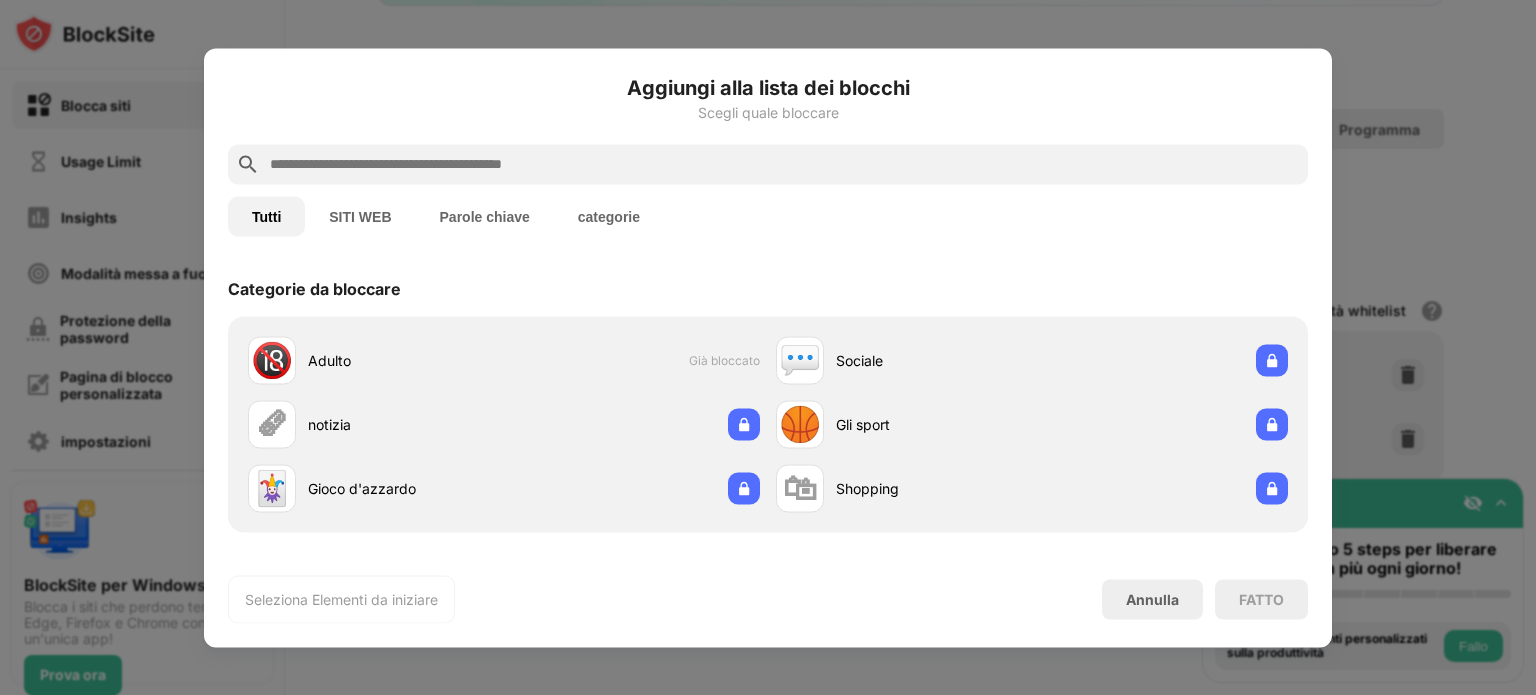 click at bounding box center (784, 164) 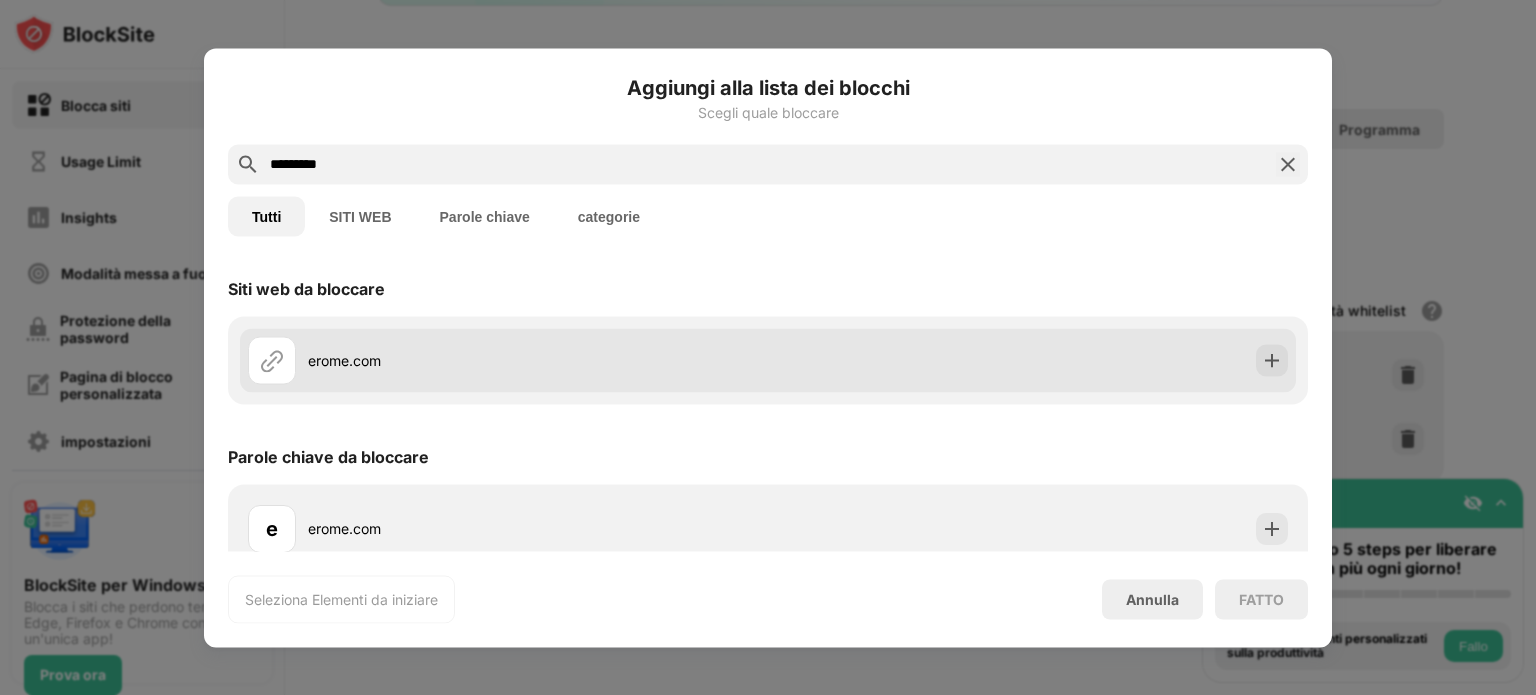 type on "*********" 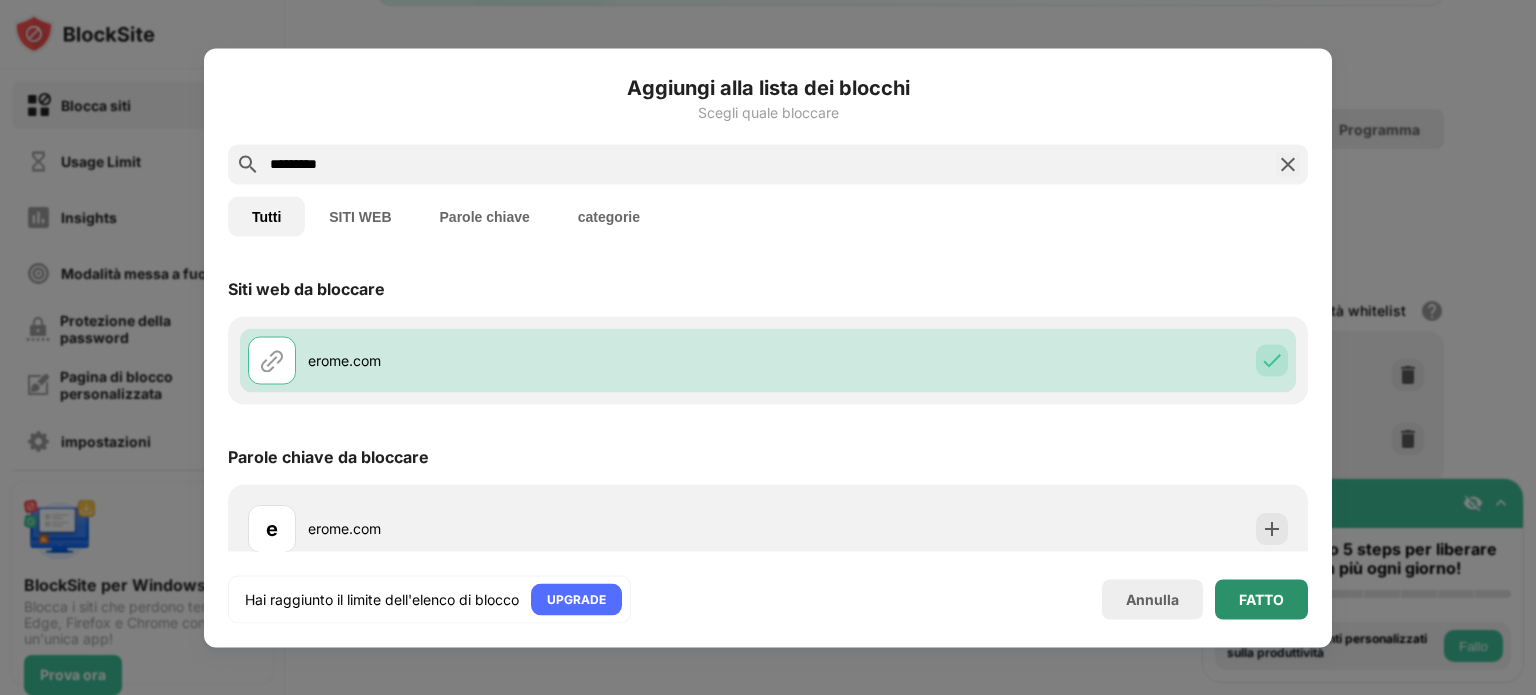 click on "FATTO" at bounding box center [1261, 599] 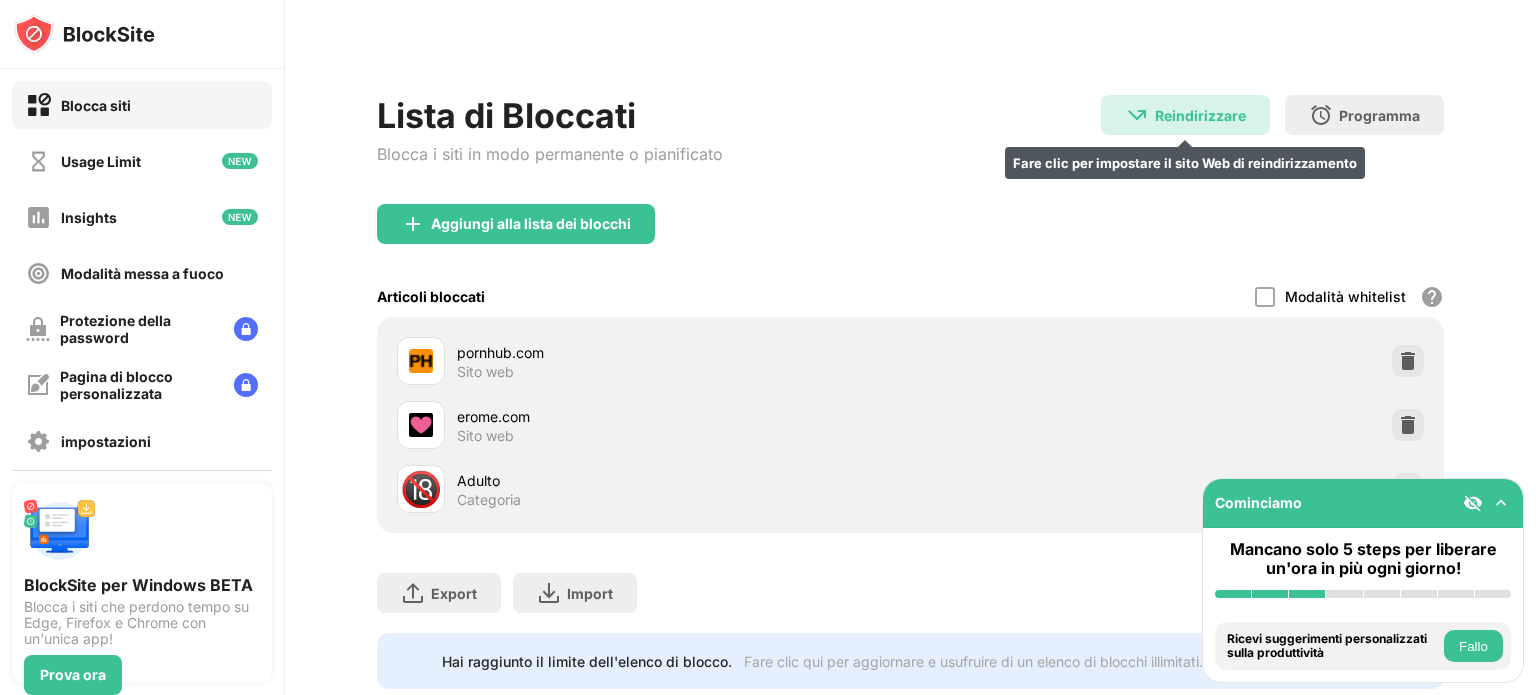 click on "Reindirizzare" at bounding box center [1200, 115] 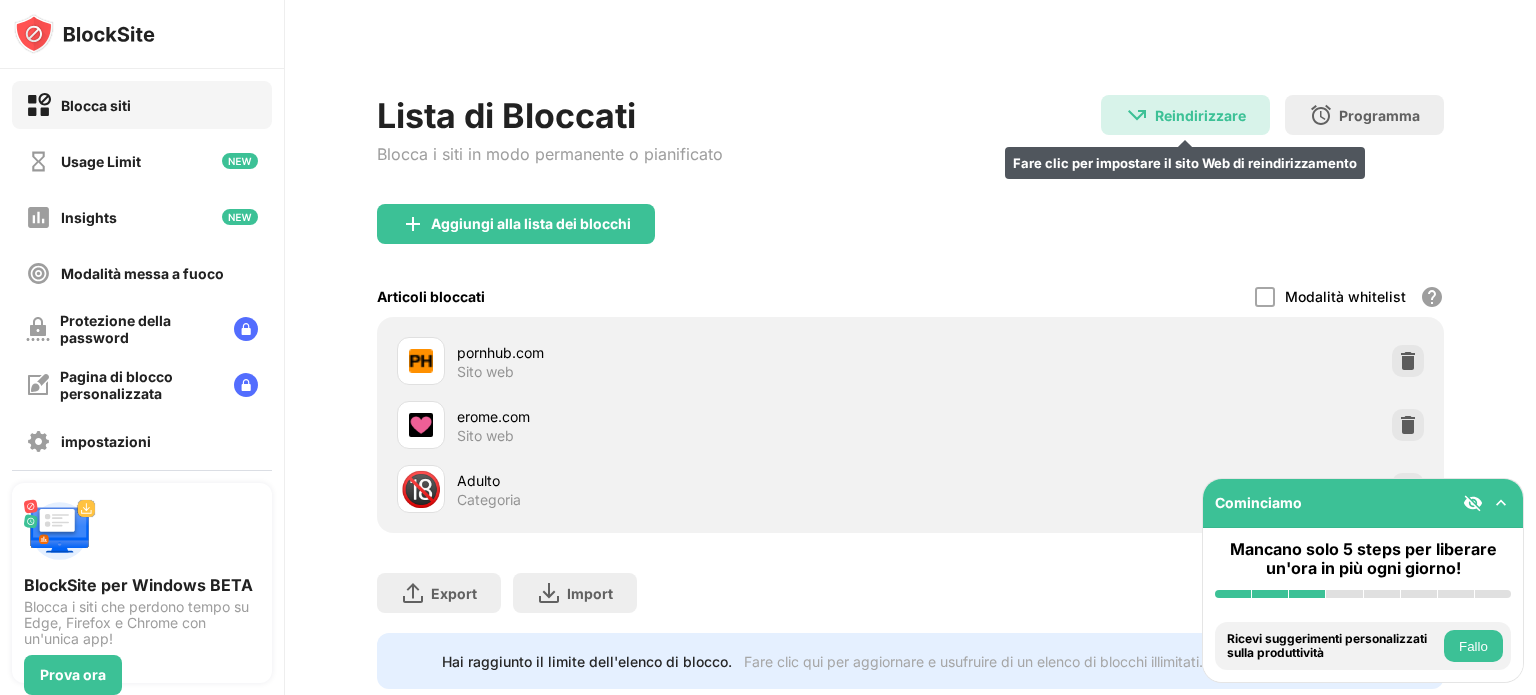 scroll, scrollTop: 0, scrollLeft: 0, axis: both 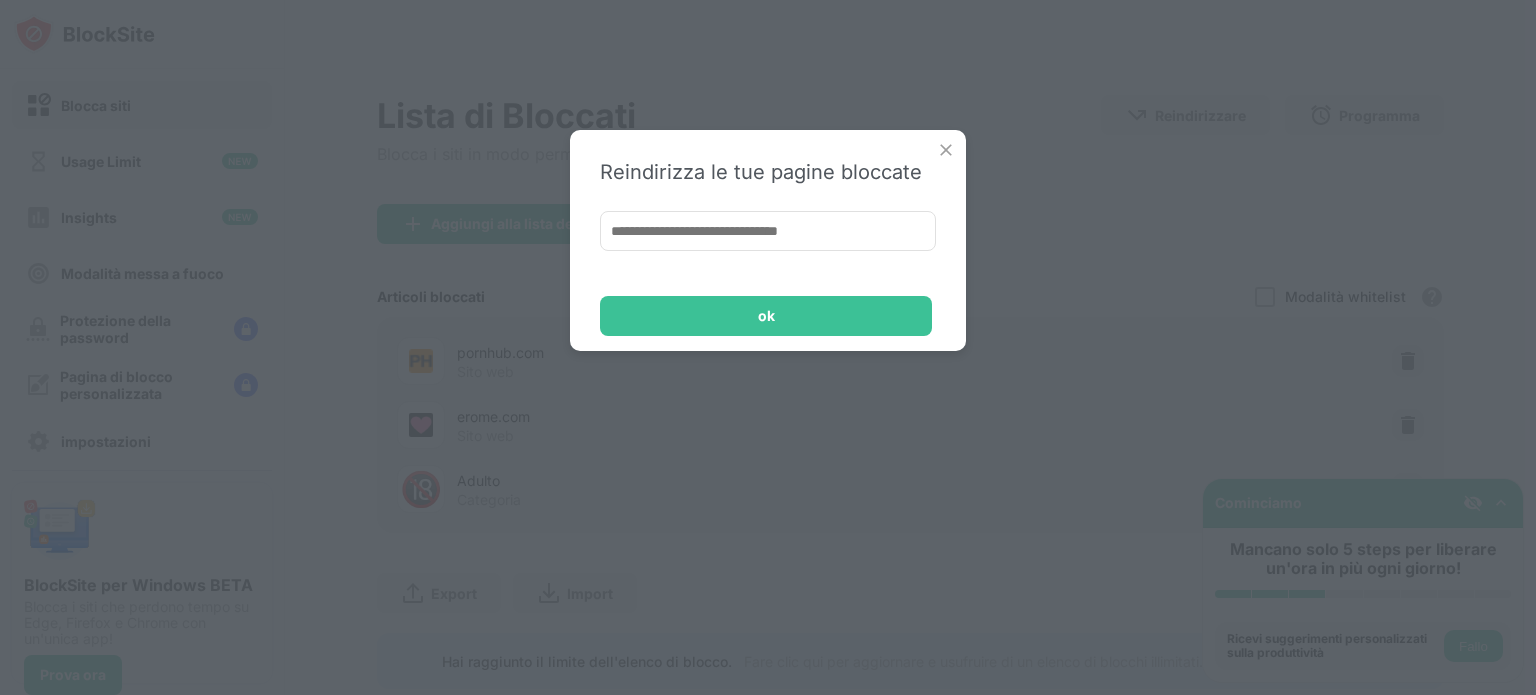click at bounding box center (768, 231) 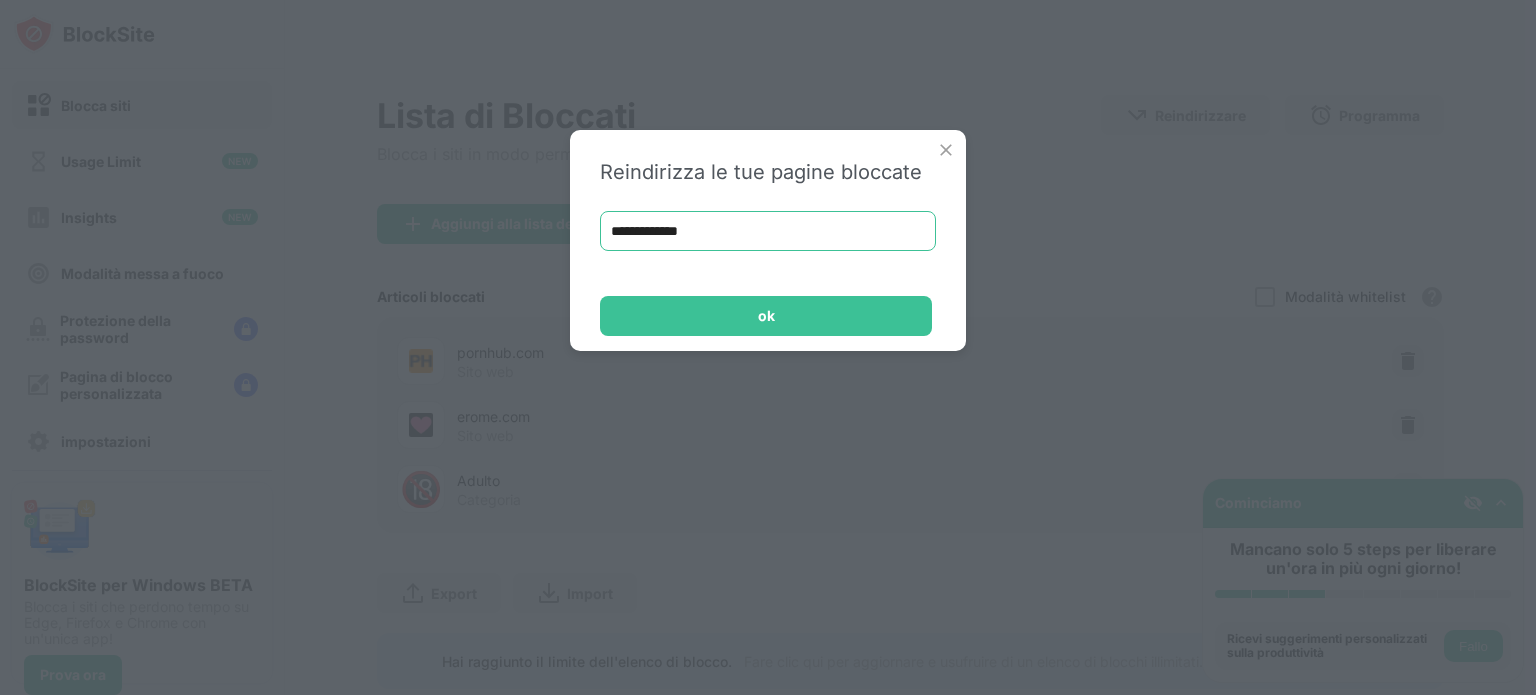 drag, startPoint x: 845, startPoint y: 244, endPoint x: 460, endPoint y: 187, distance: 389.1966 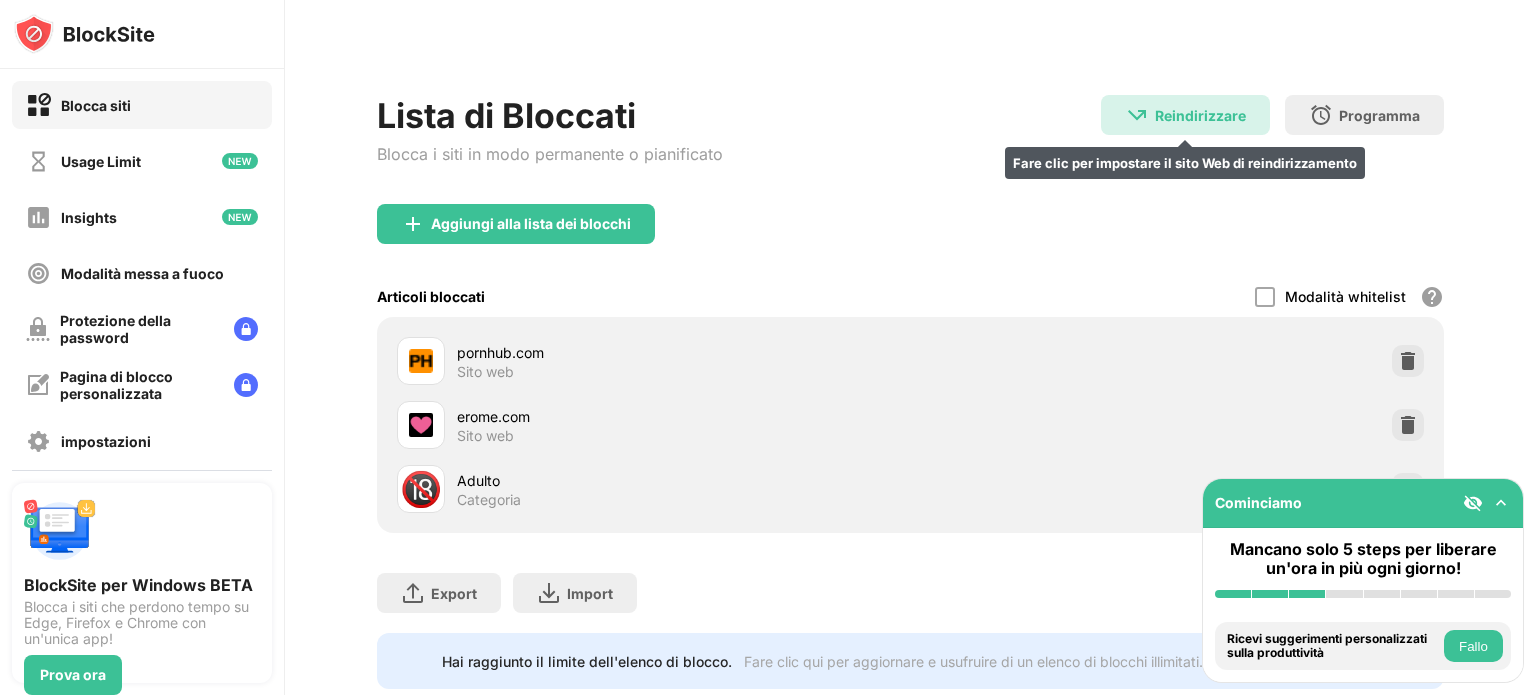click on "Reindirizzare" at bounding box center (1200, 115) 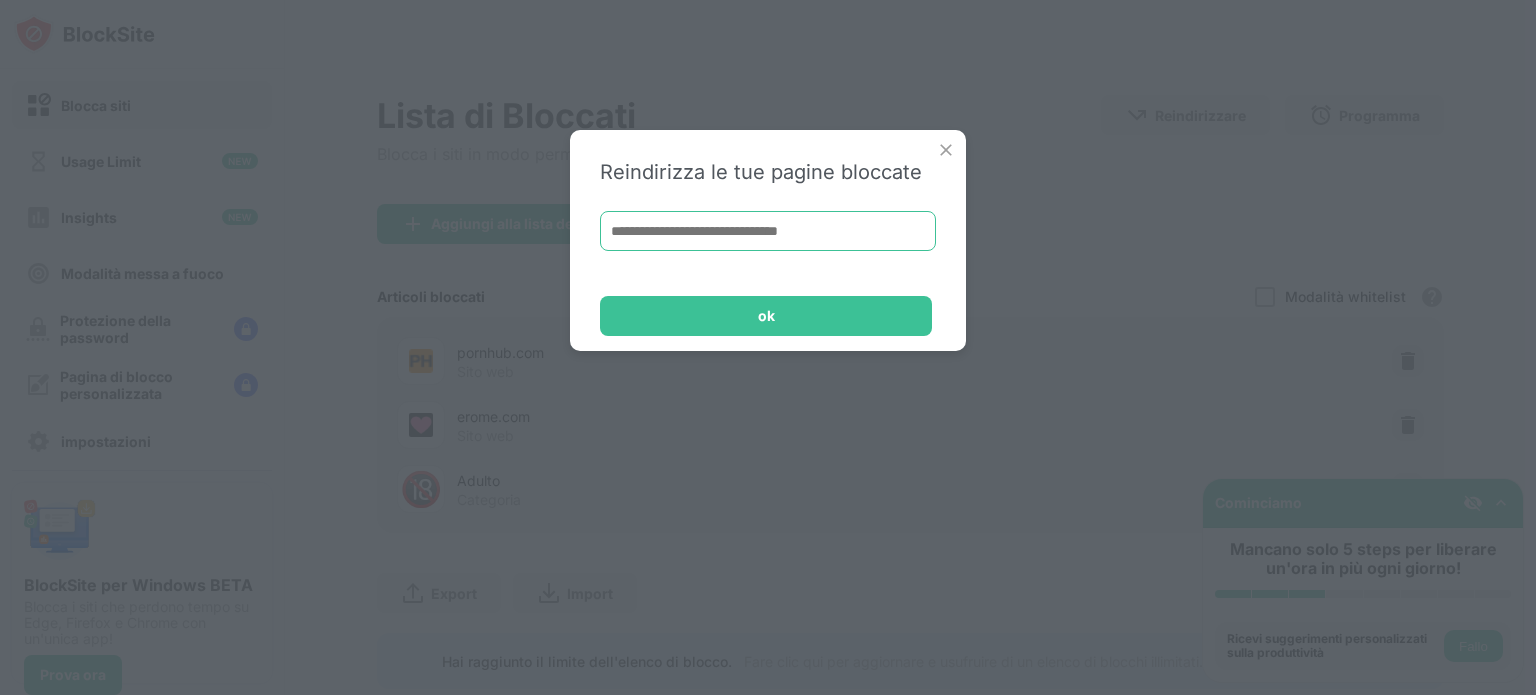 click at bounding box center (768, 231) 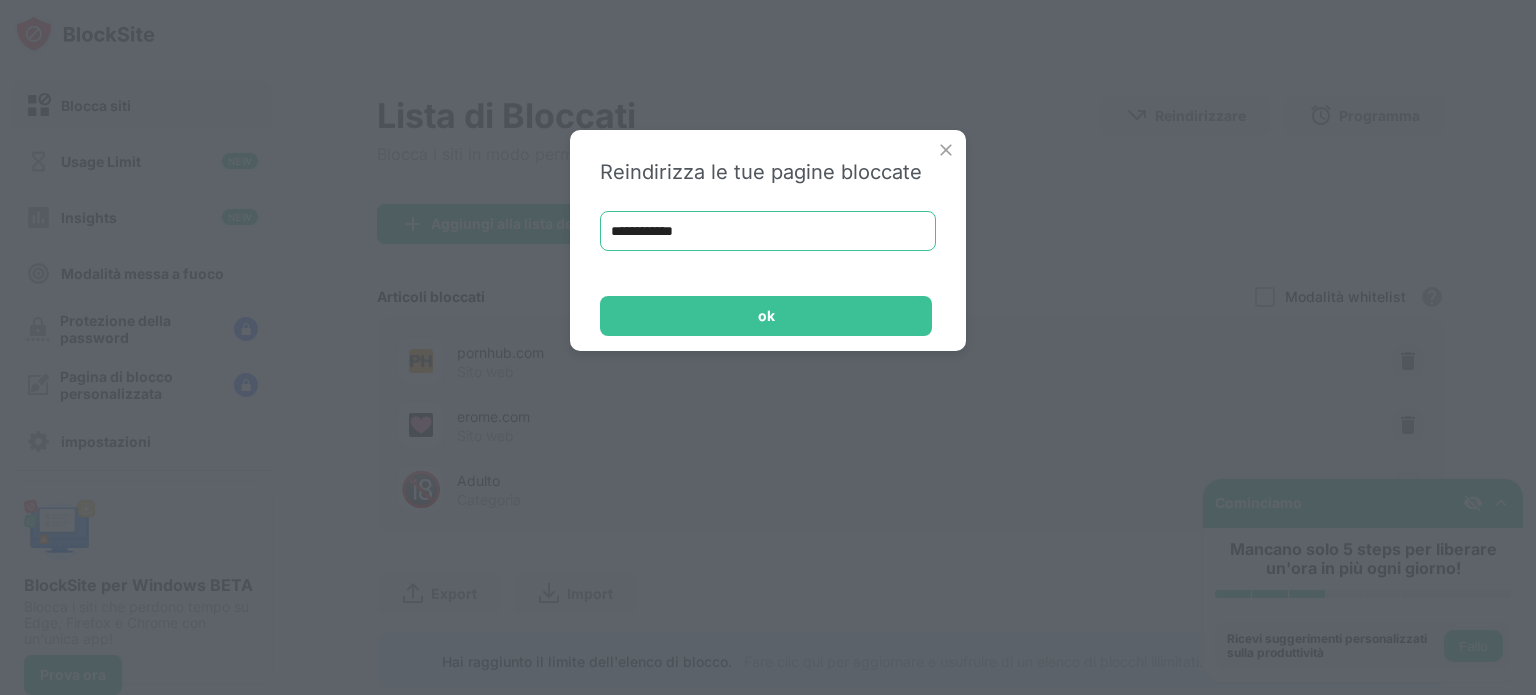 type on "**********" 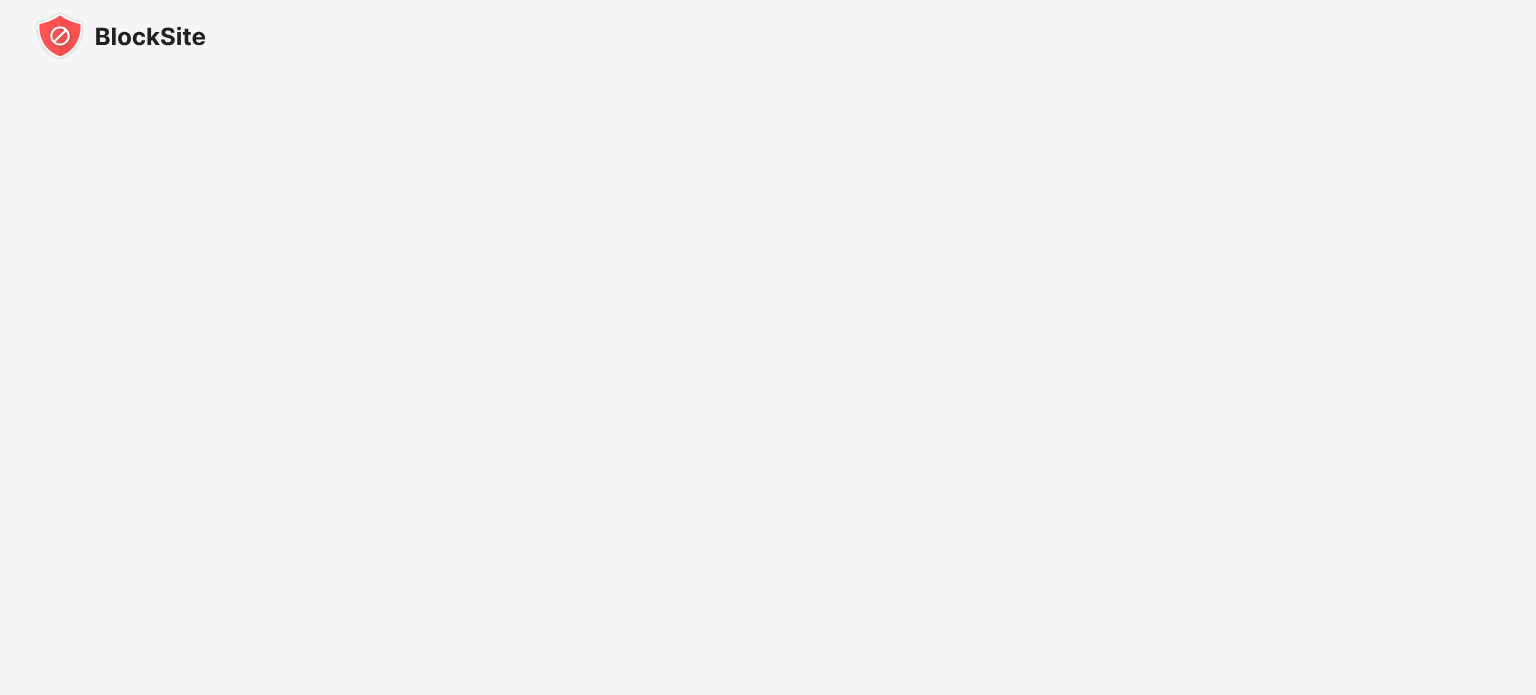 scroll, scrollTop: 0, scrollLeft: 0, axis: both 